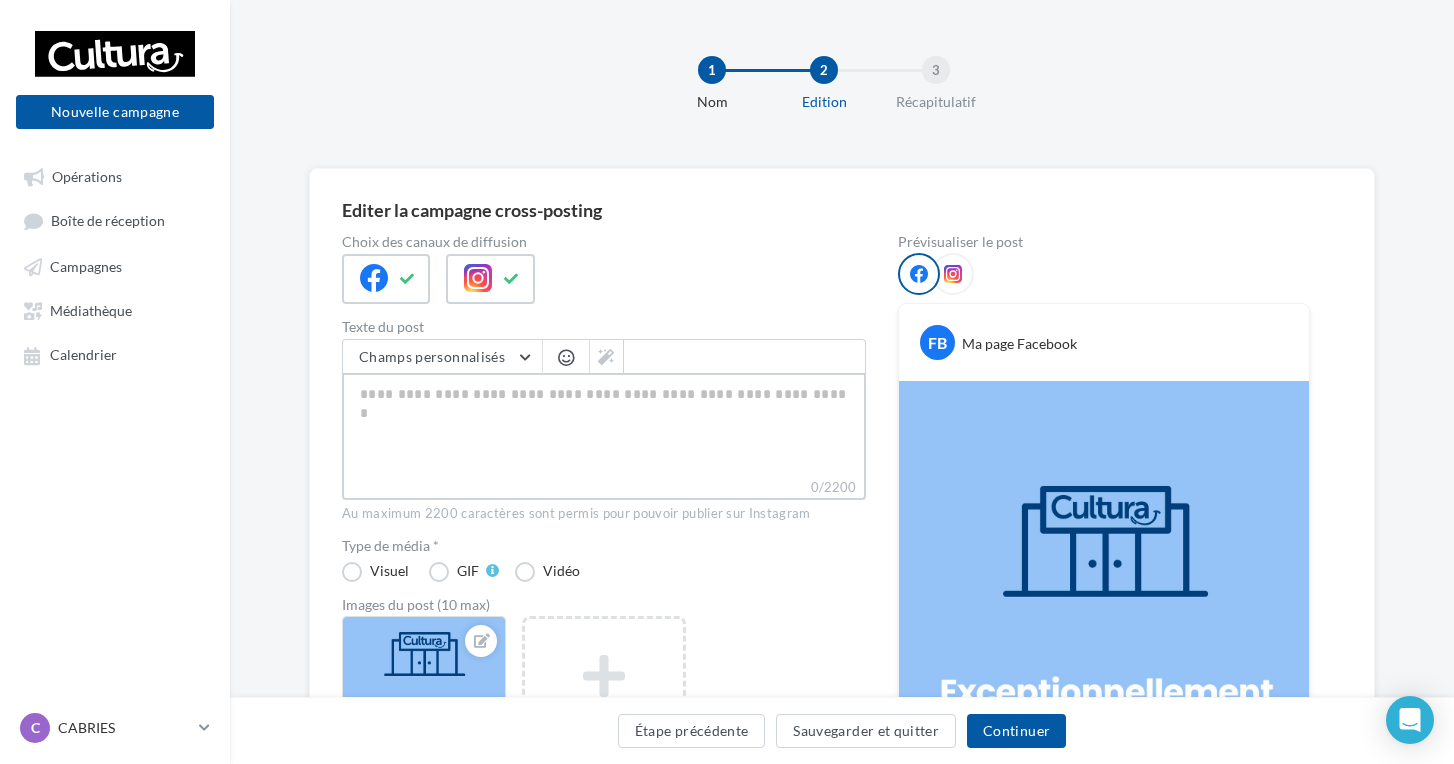 scroll, scrollTop: 110, scrollLeft: 0, axis: vertical 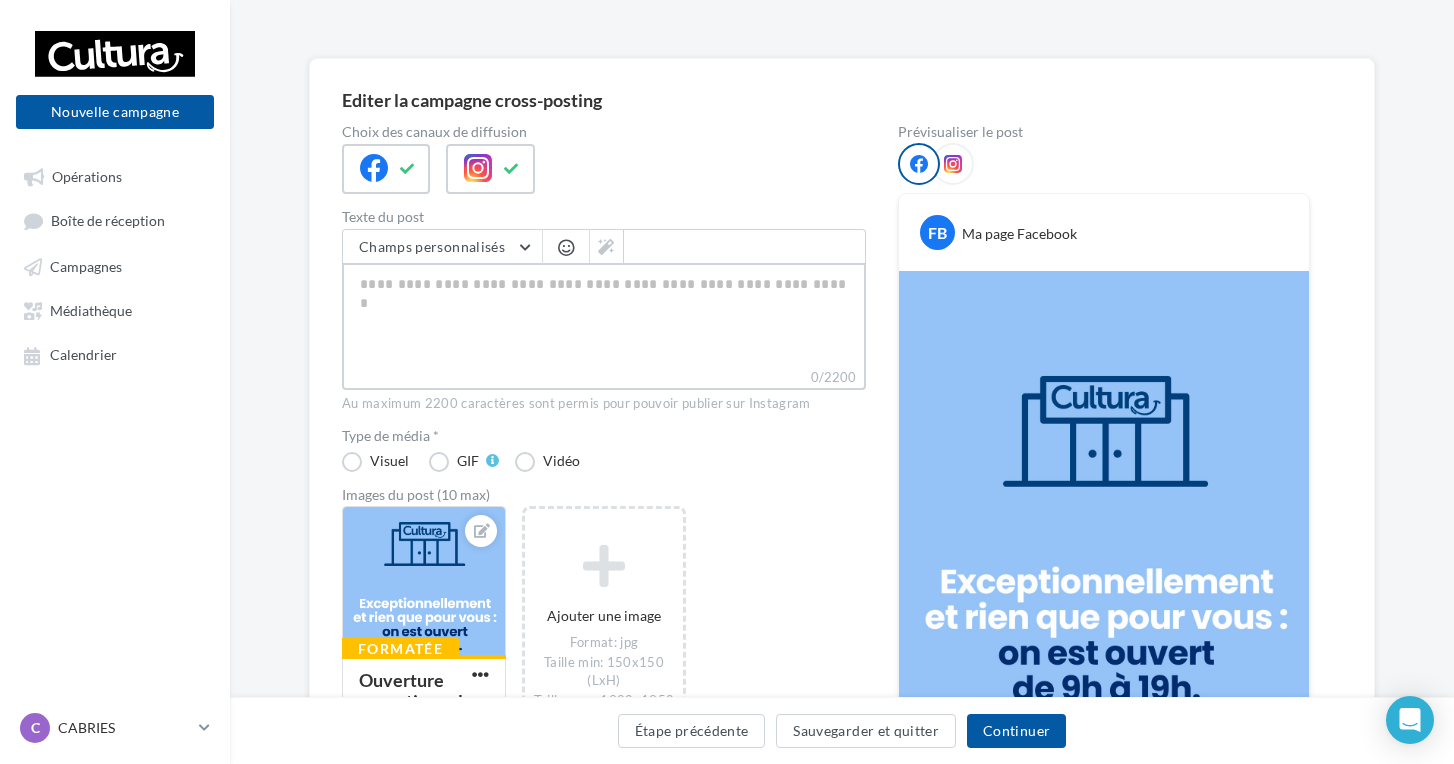 paste on "**********" 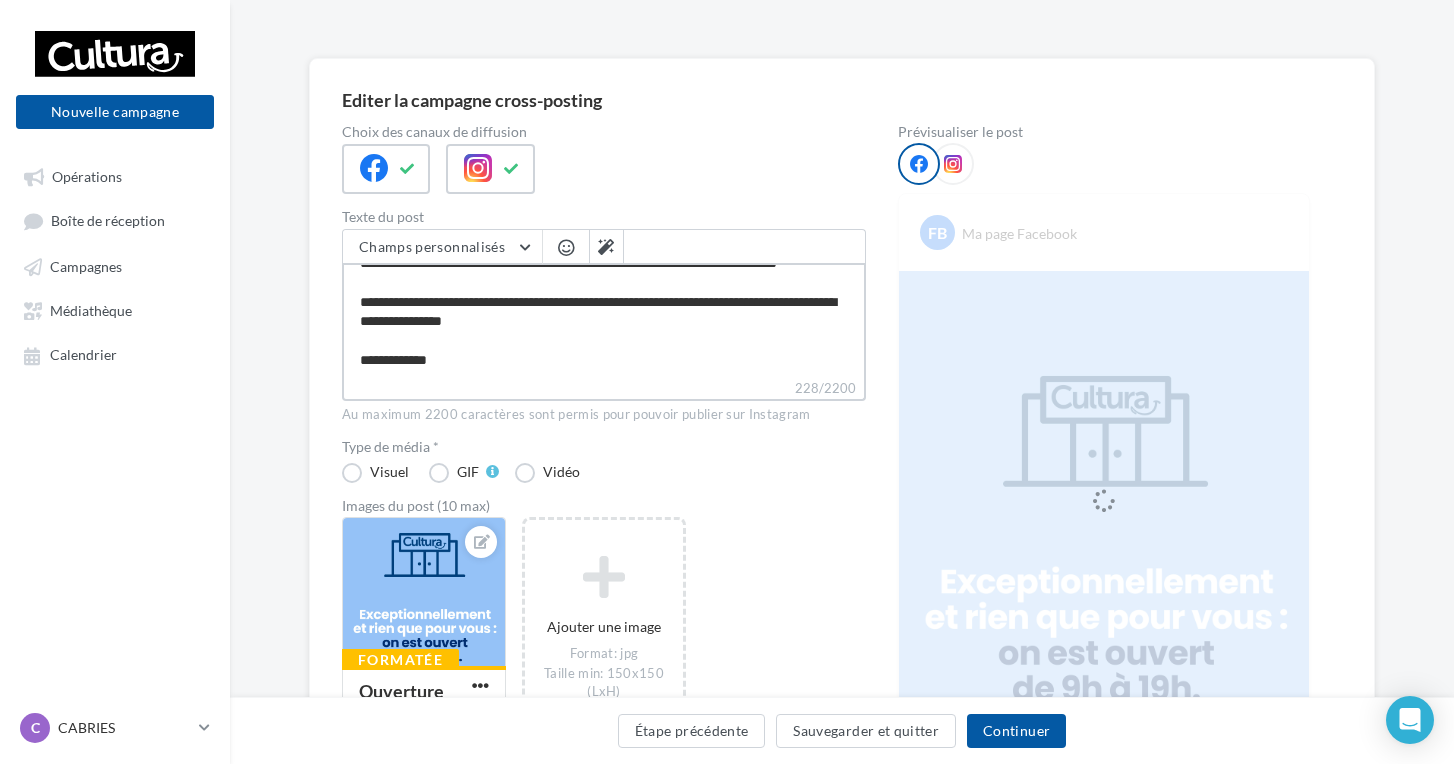scroll, scrollTop: 49, scrollLeft: 0, axis: vertical 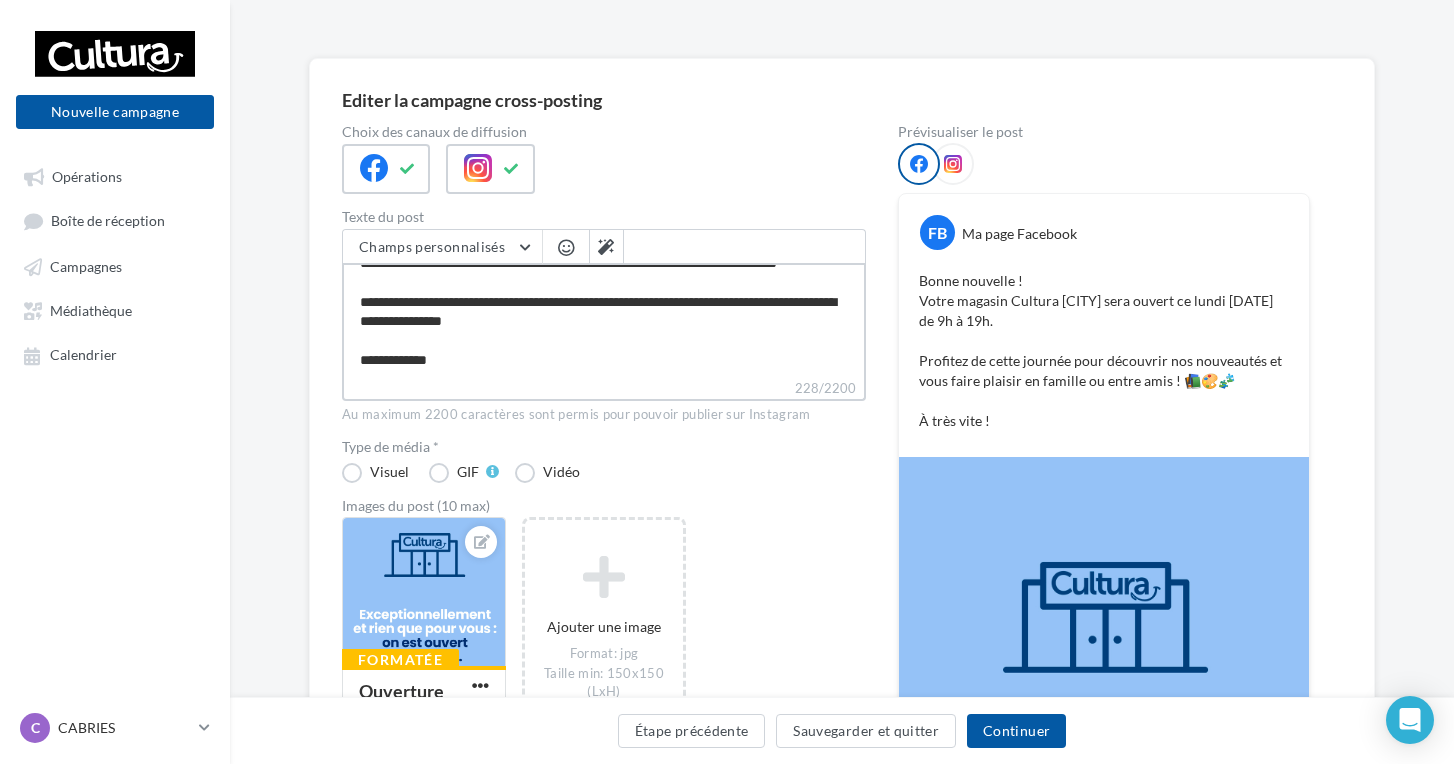 drag, startPoint x: 357, startPoint y: 370, endPoint x: 469, endPoint y: 359, distance: 112.53888 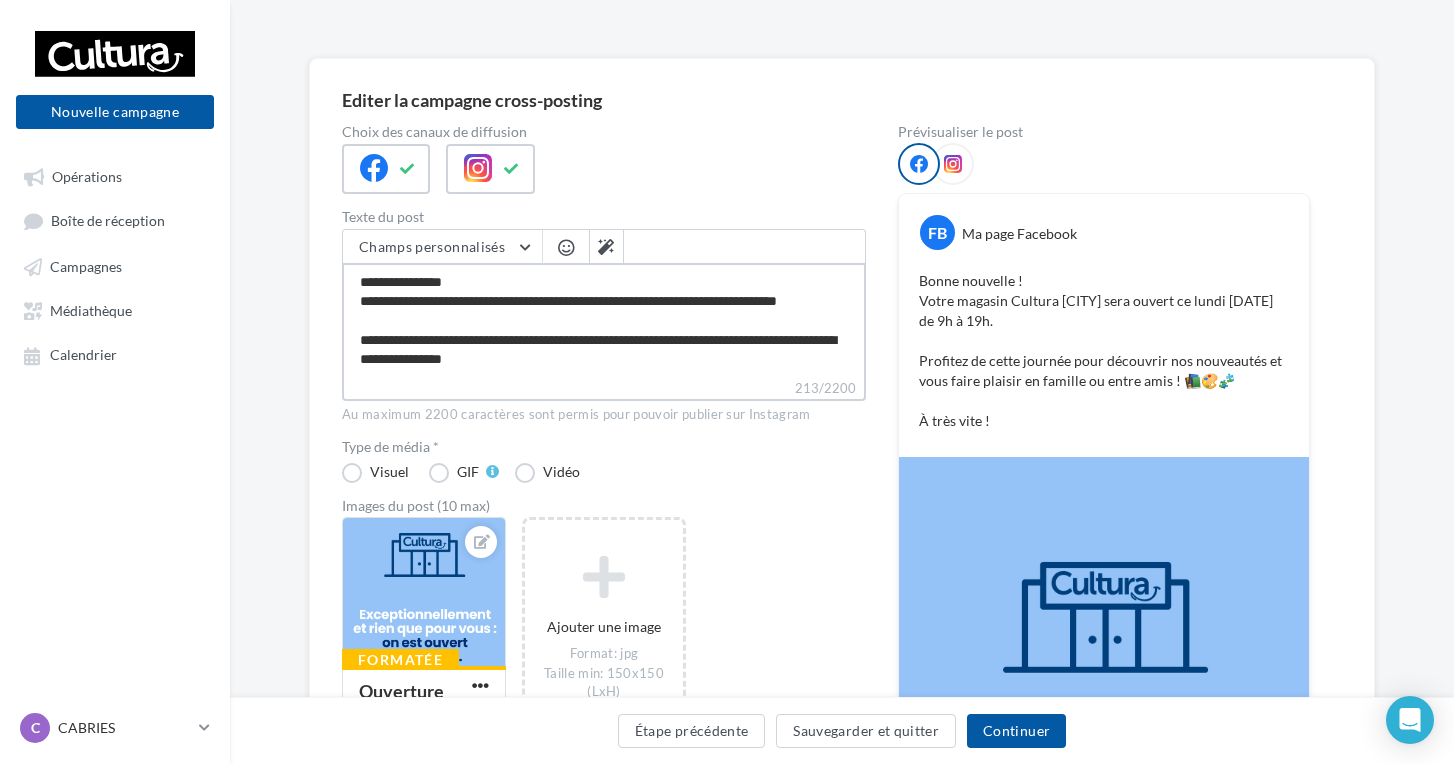 scroll, scrollTop: 0, scrollLeft: 0, axis: both 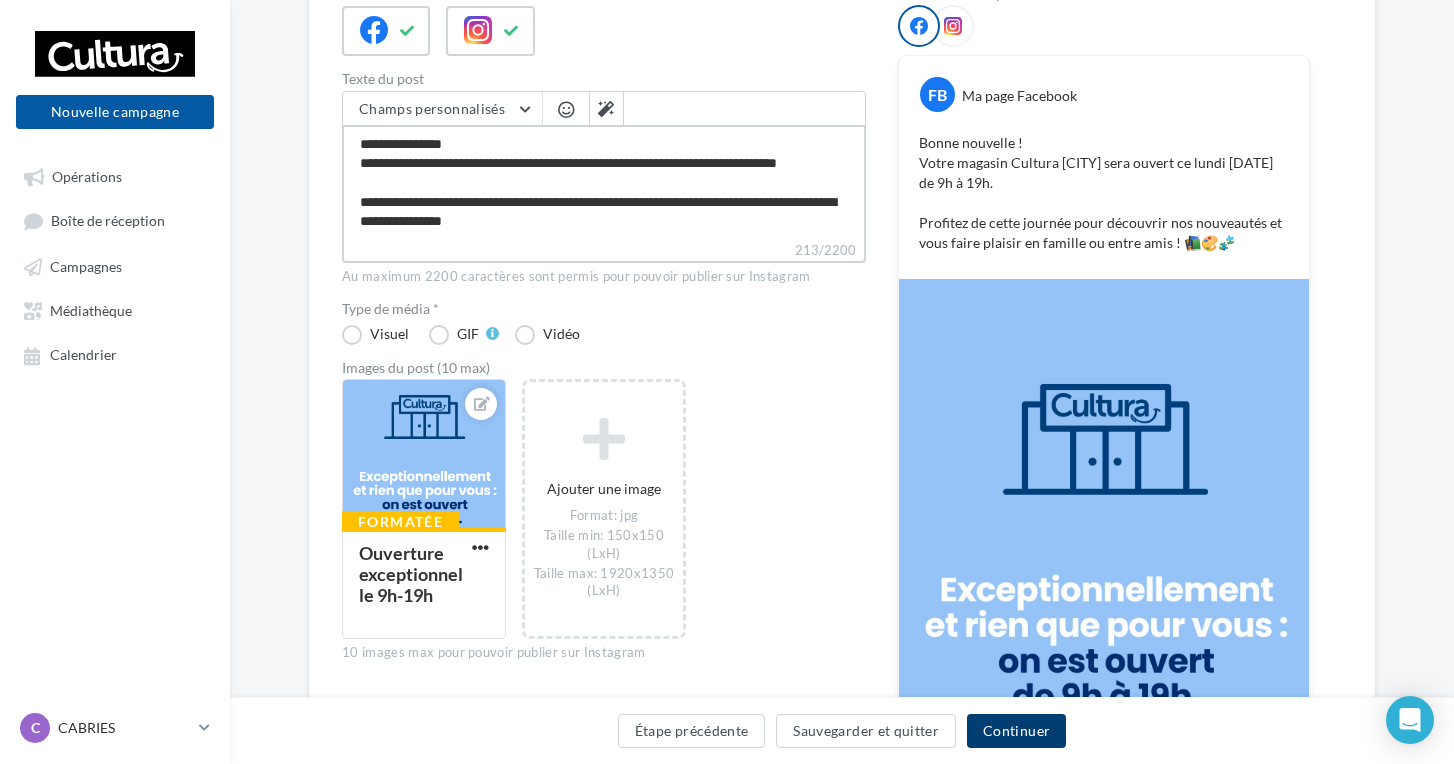 type on "**********" 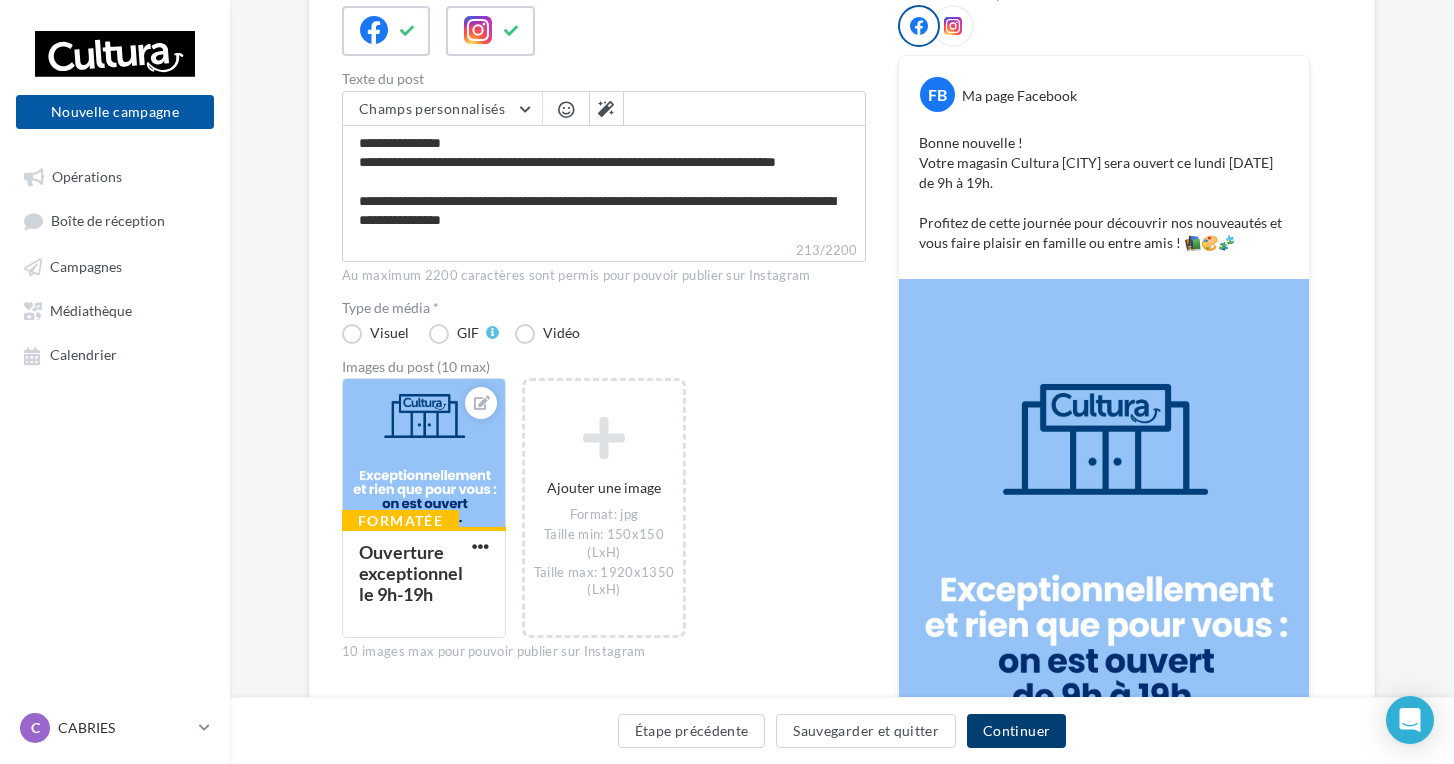 click on "Continuer" at bounding box center (1016, 731) 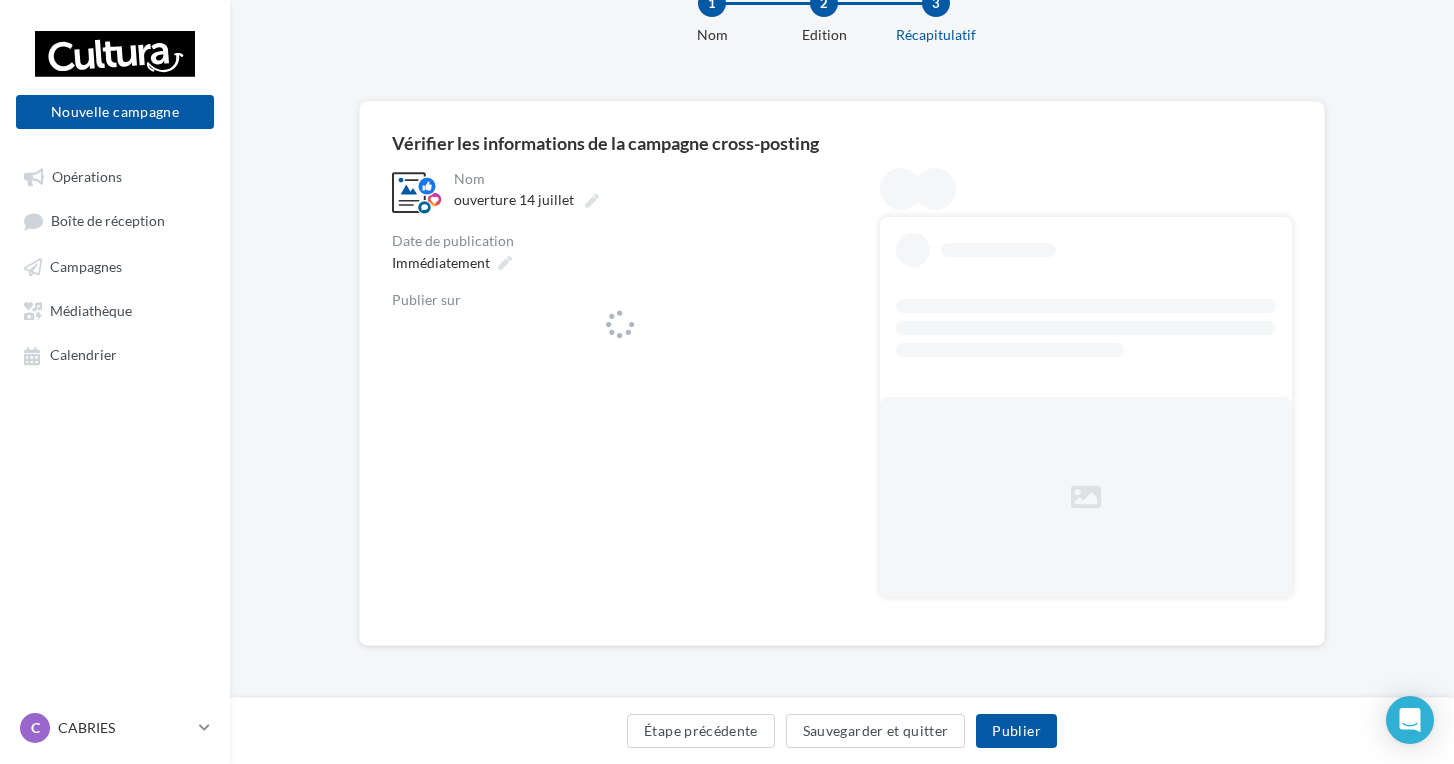 scroll, scrollTop: 67, scrollLeft: 0, axis: vertical 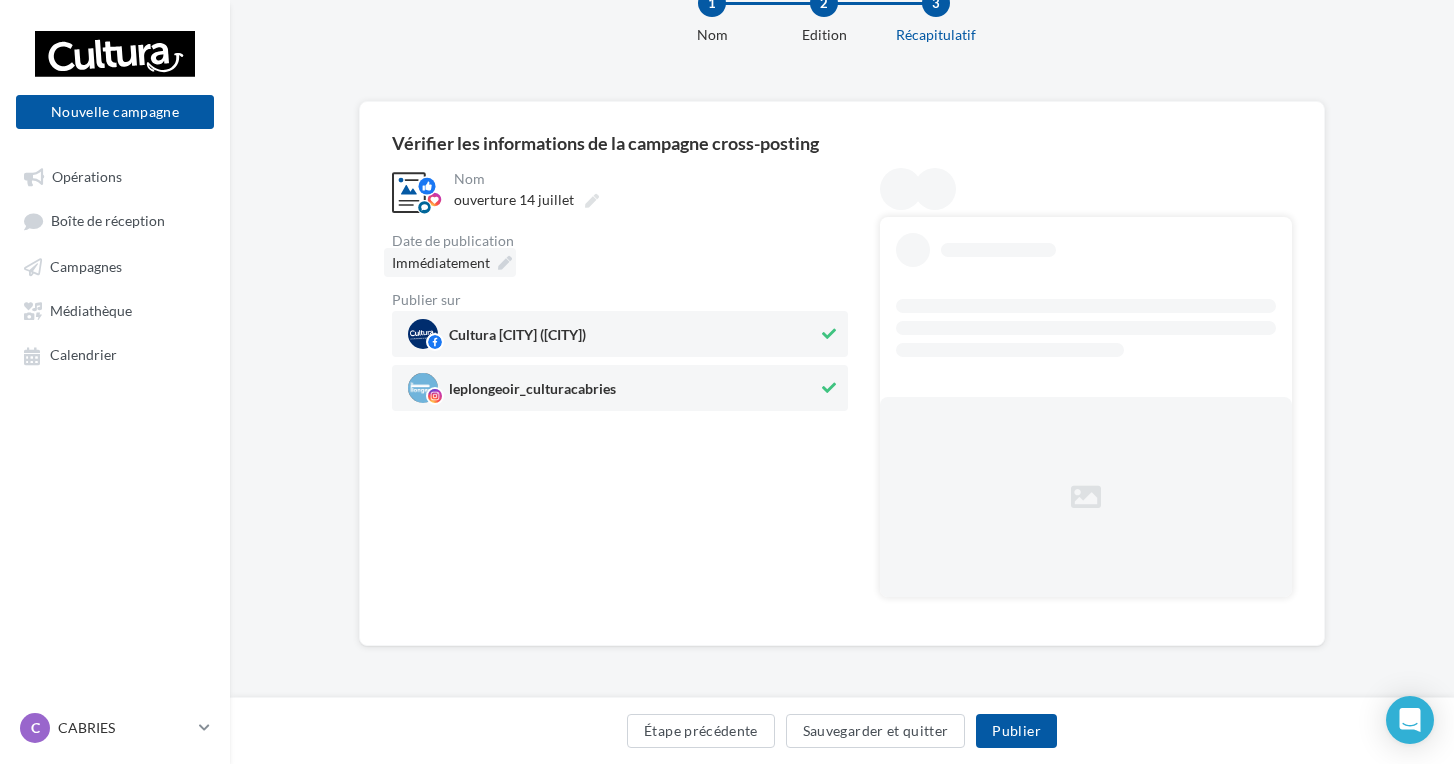 click on "Immédiatement" at bounding box center (450, 262) 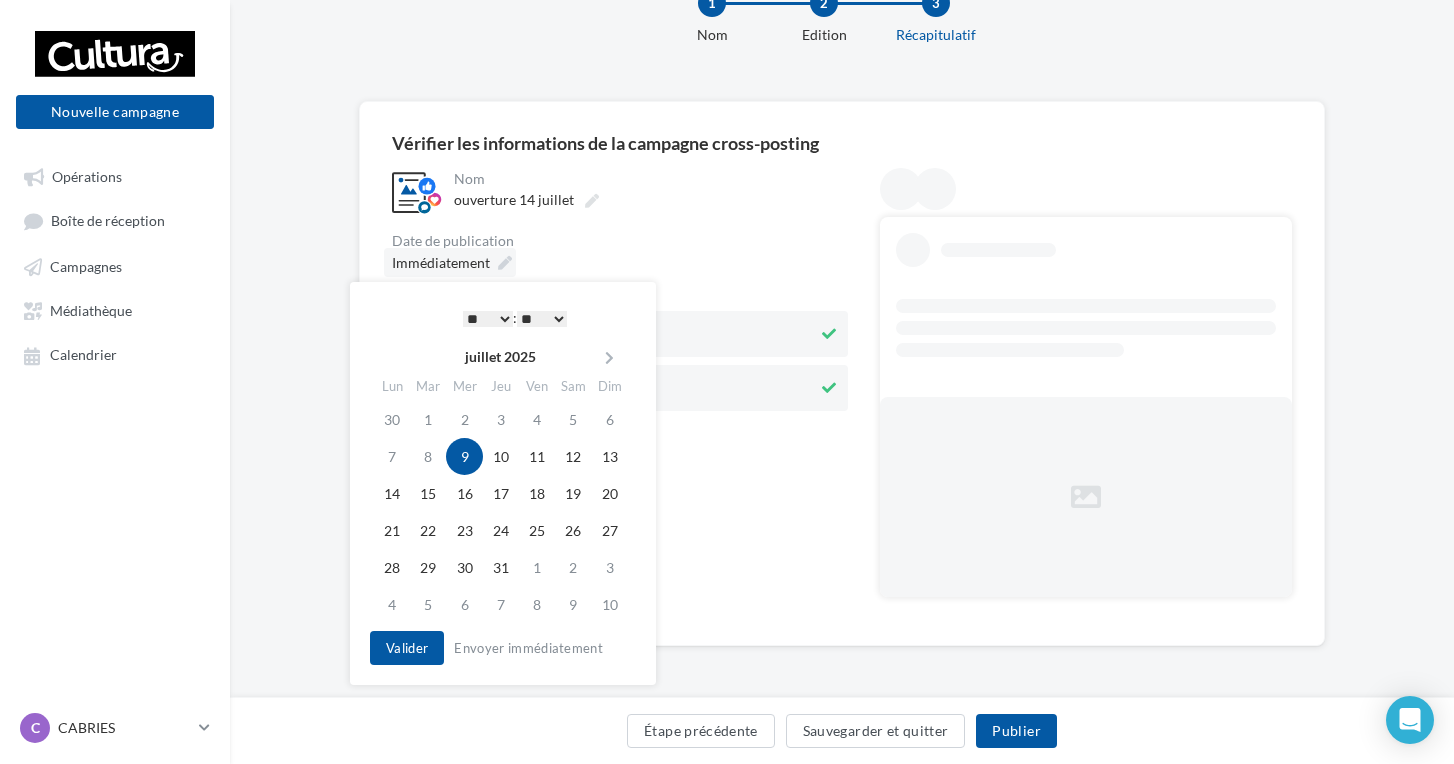 scroll, scrollTop: 0, scrollLeft: 0, axis: both 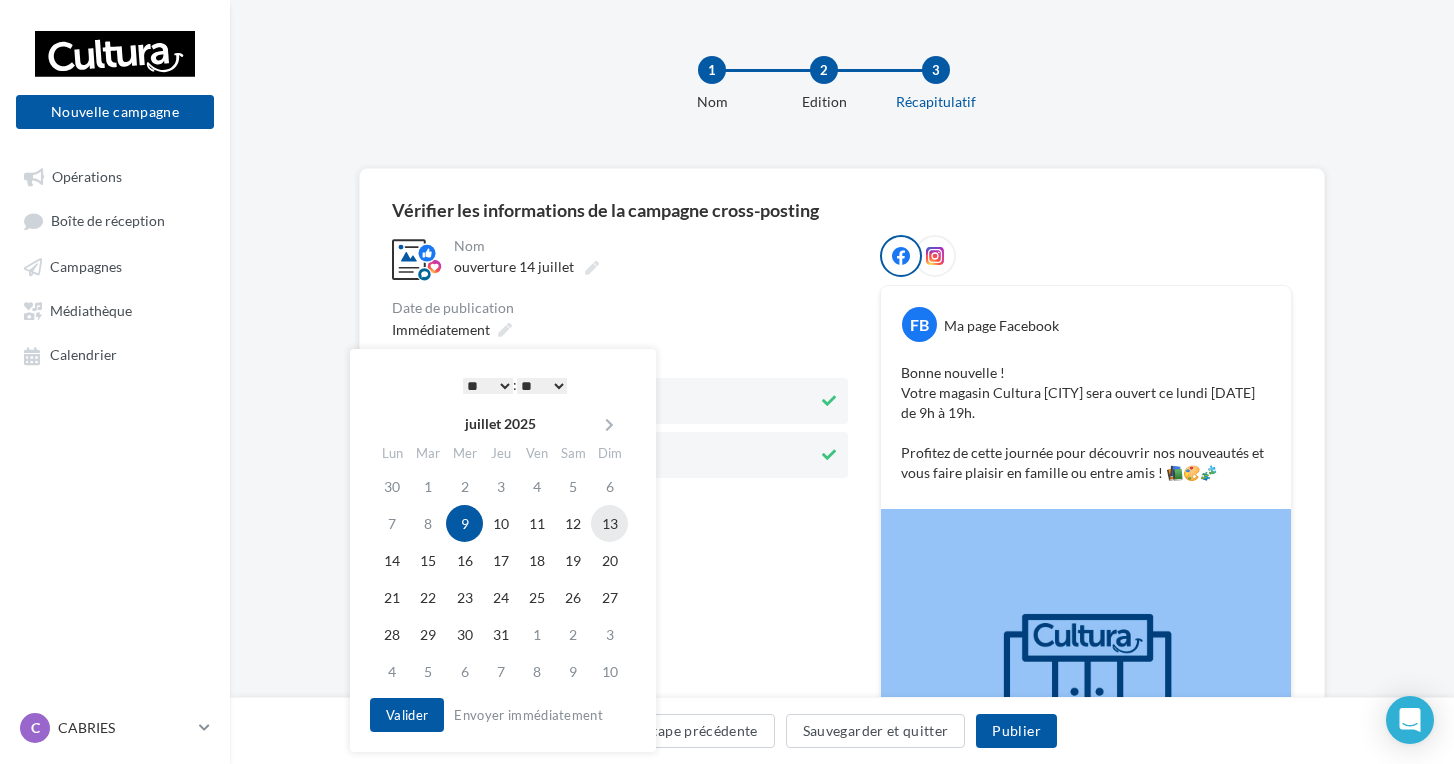 click on "13" at bounding box center (609, 523) 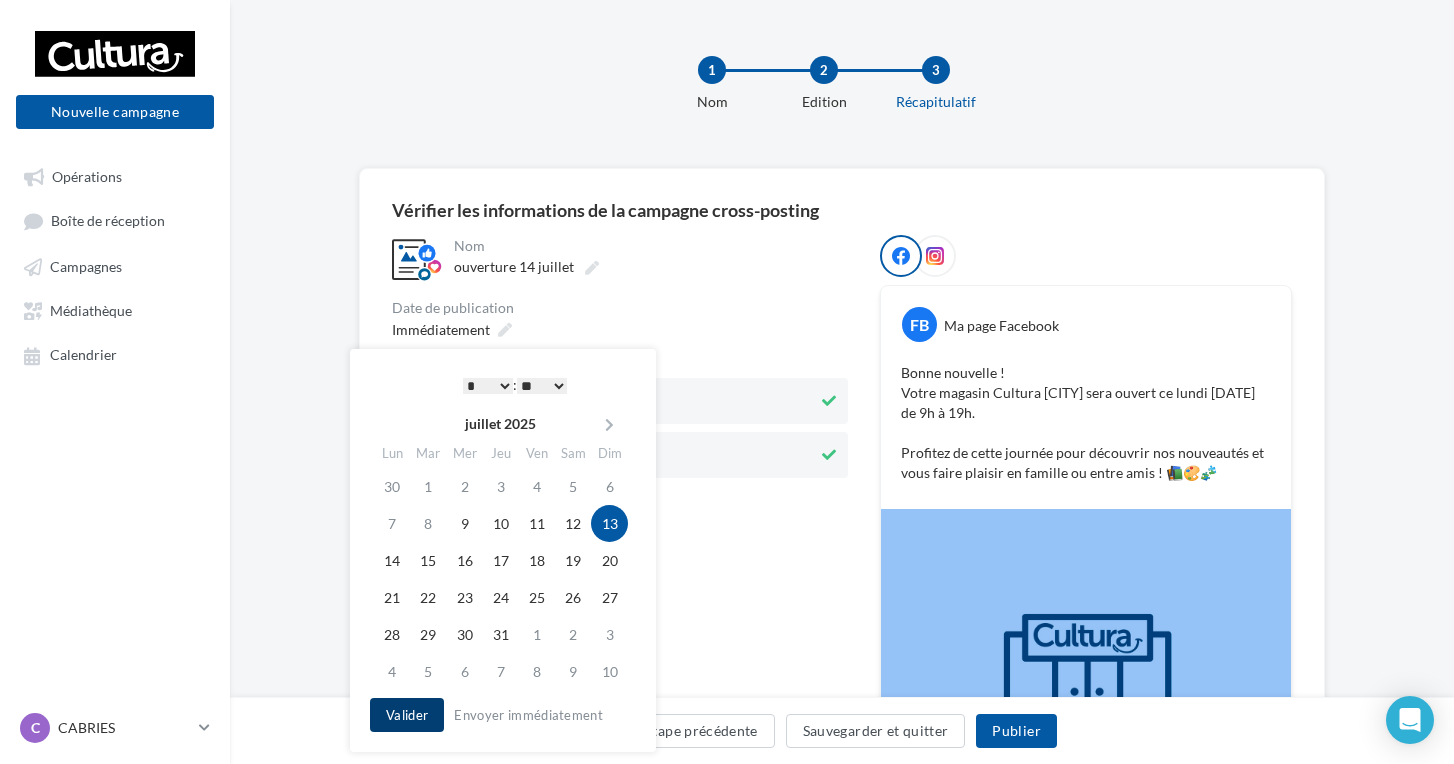 click on "Valider" at bounding box center [407, 715] 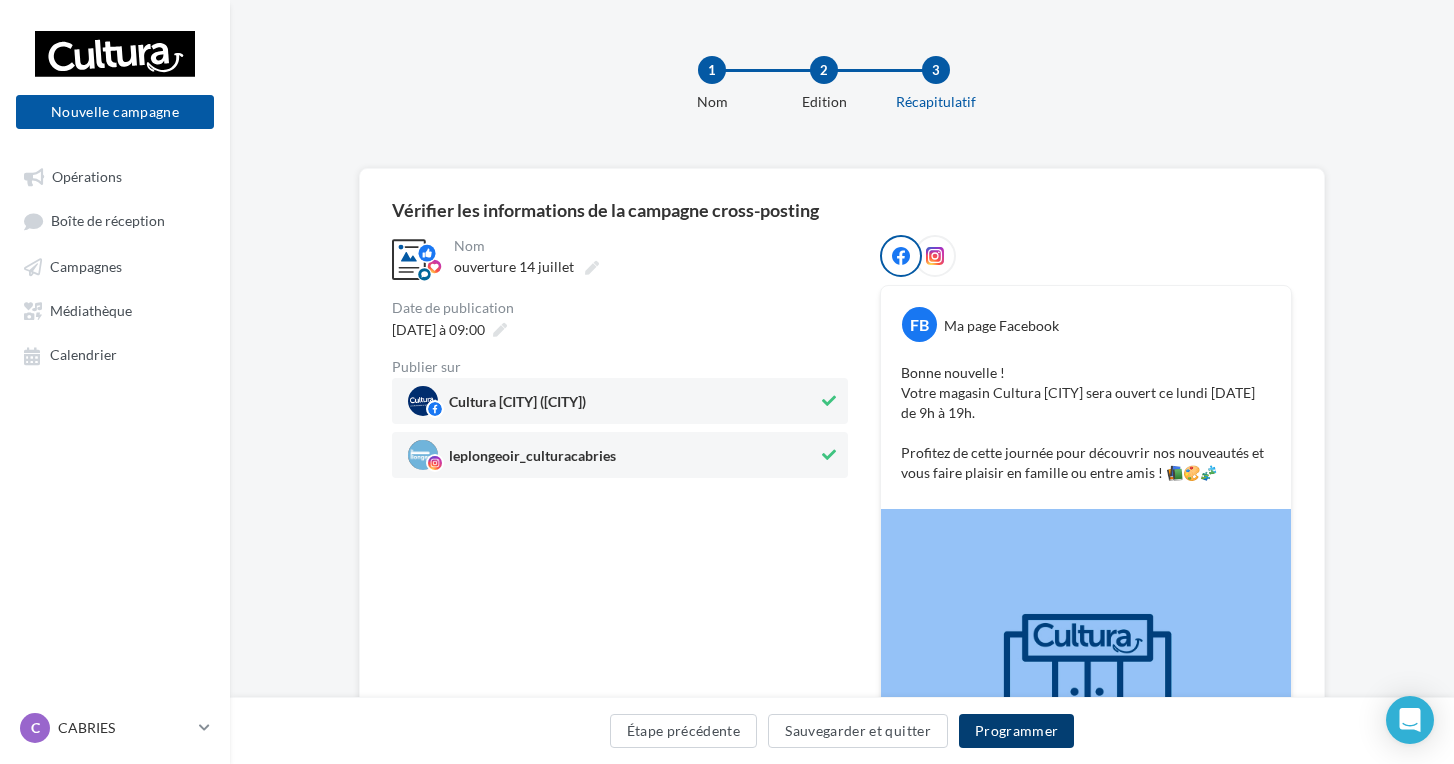 click on "Programmer" at bounding box center (1017, 731) 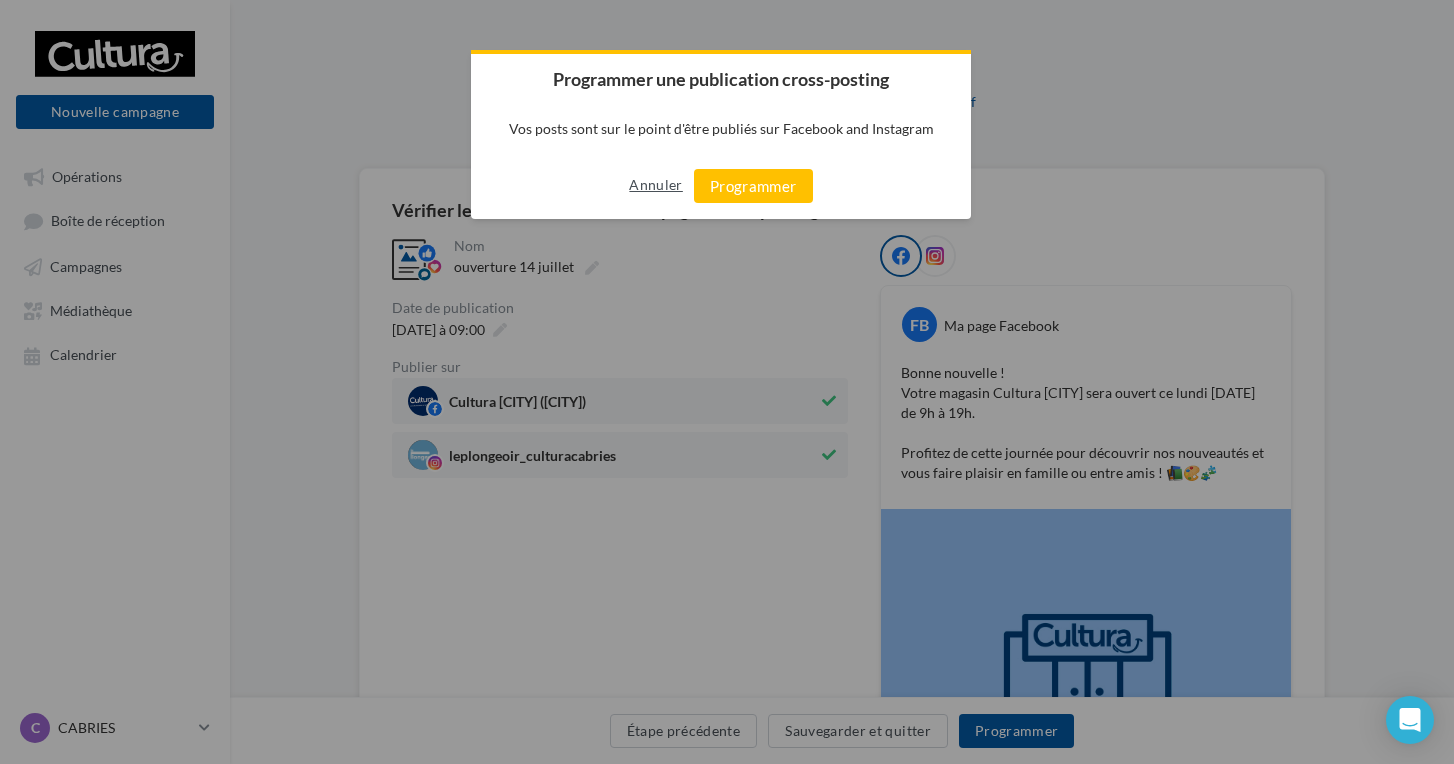 click on "Annuler" at bounding box center (655, 185) 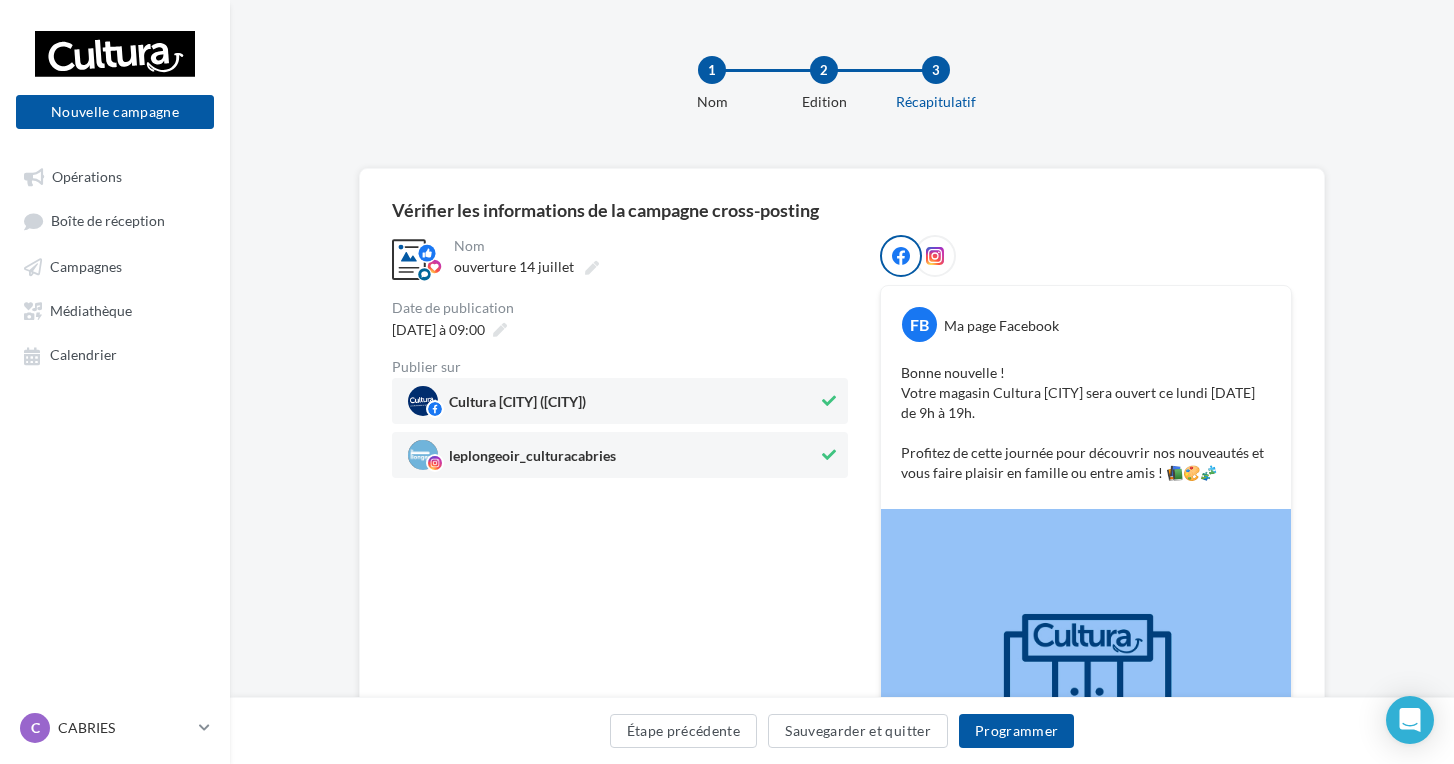 click at bounding box center [901, 256] 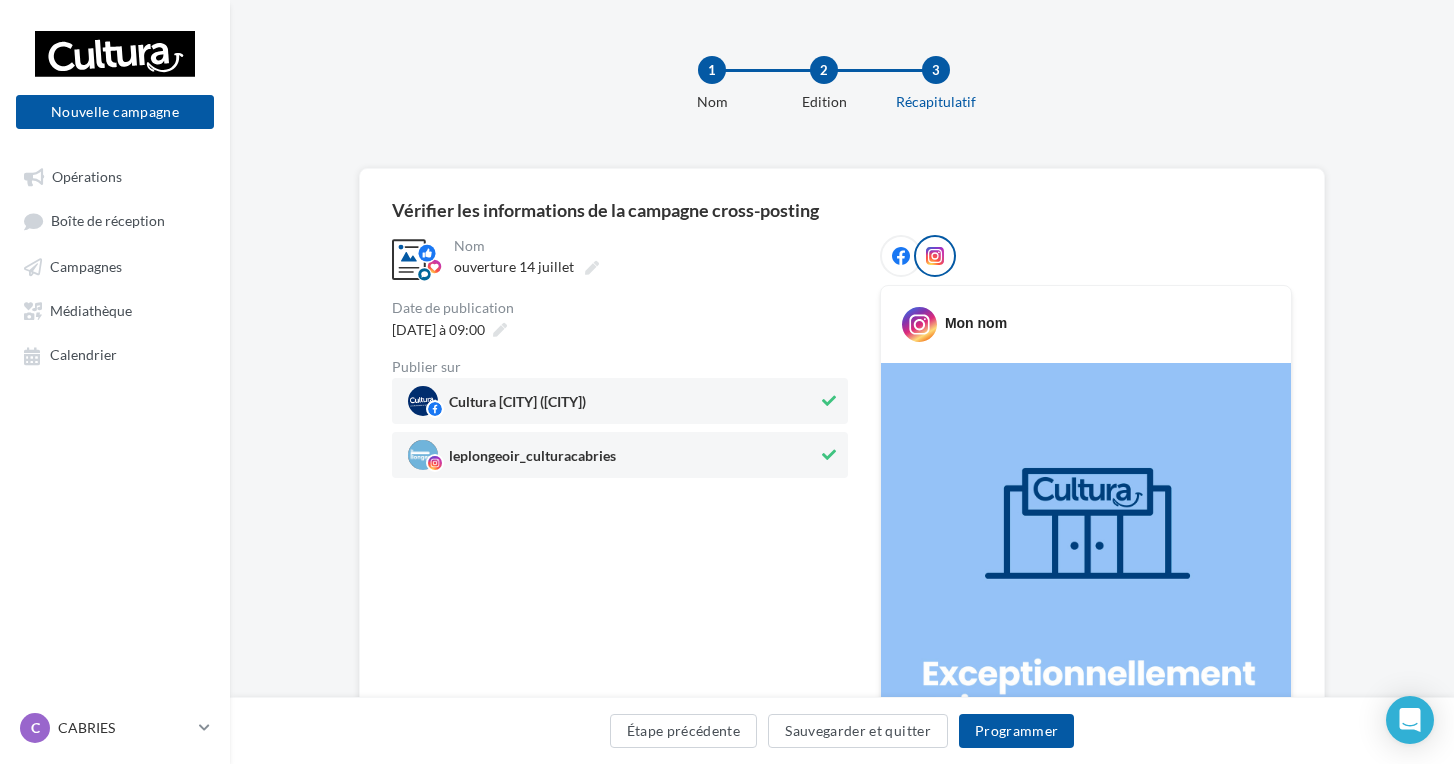 scroll, scrollTop: 0, scrollLeft: 0, axis: both 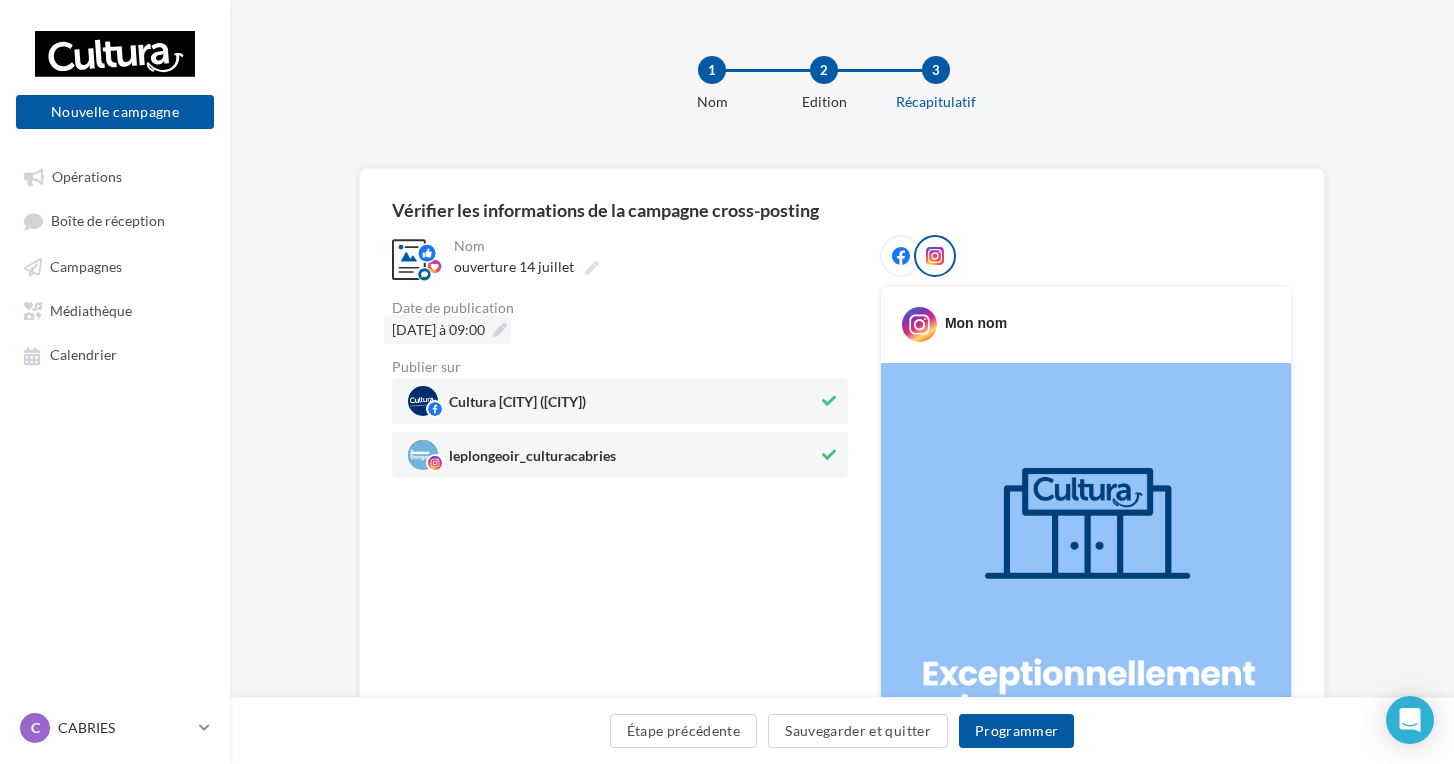 click on "13/07/2025 à 09:00" at bounding box center (438, 329) 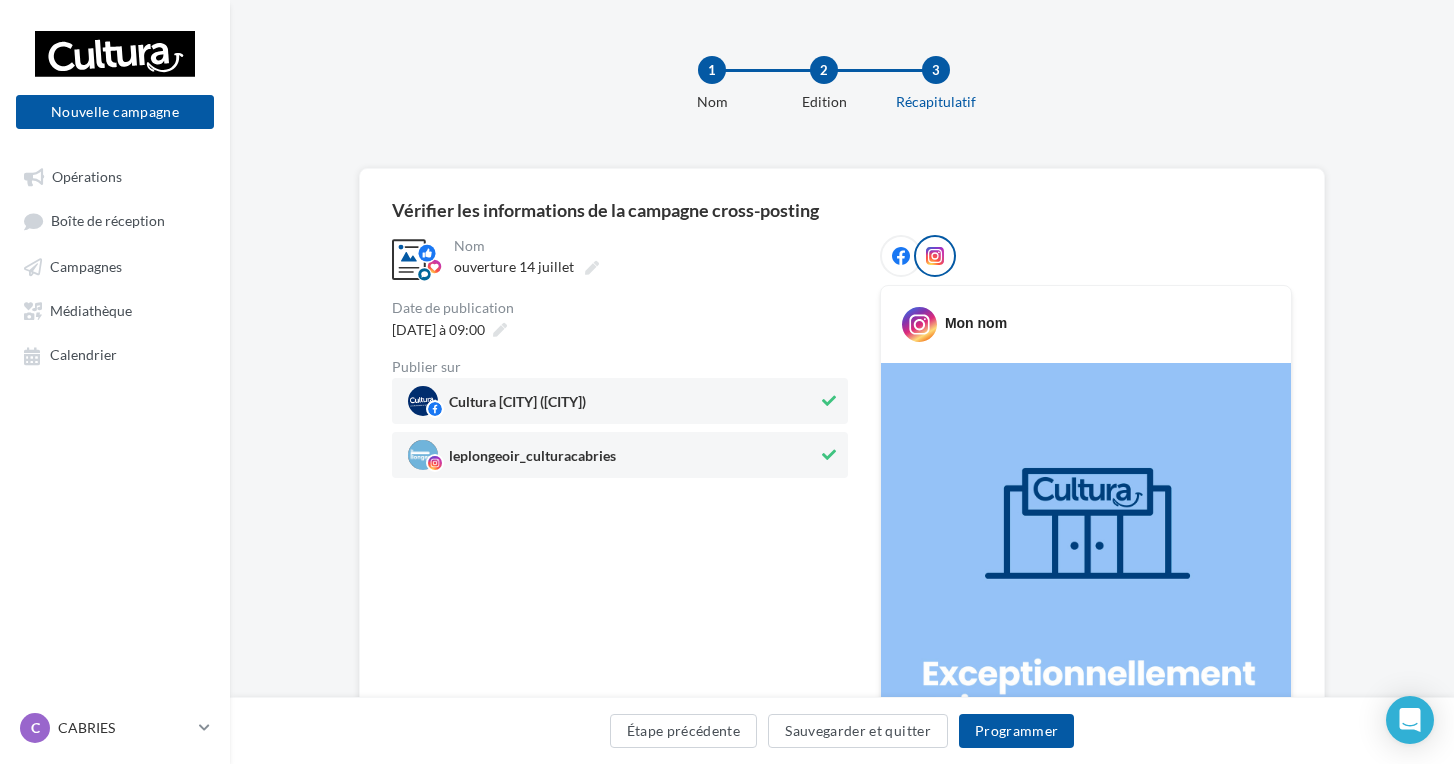 click on "1 Nom 2 Edition 3 Récapitulatif" at bounding box center (842, 84) 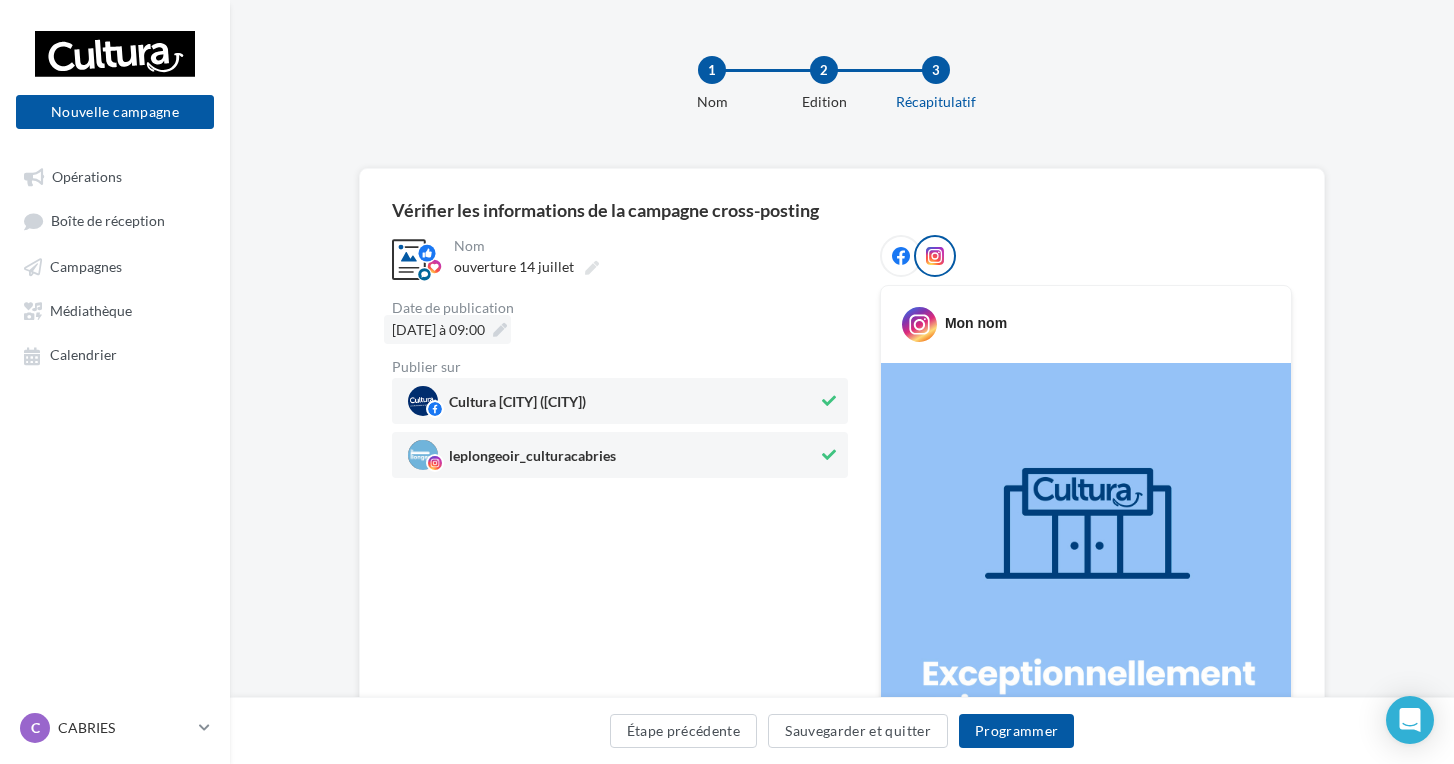click on "13/07/2025 à 09:00" at bounding box center [438, 329] 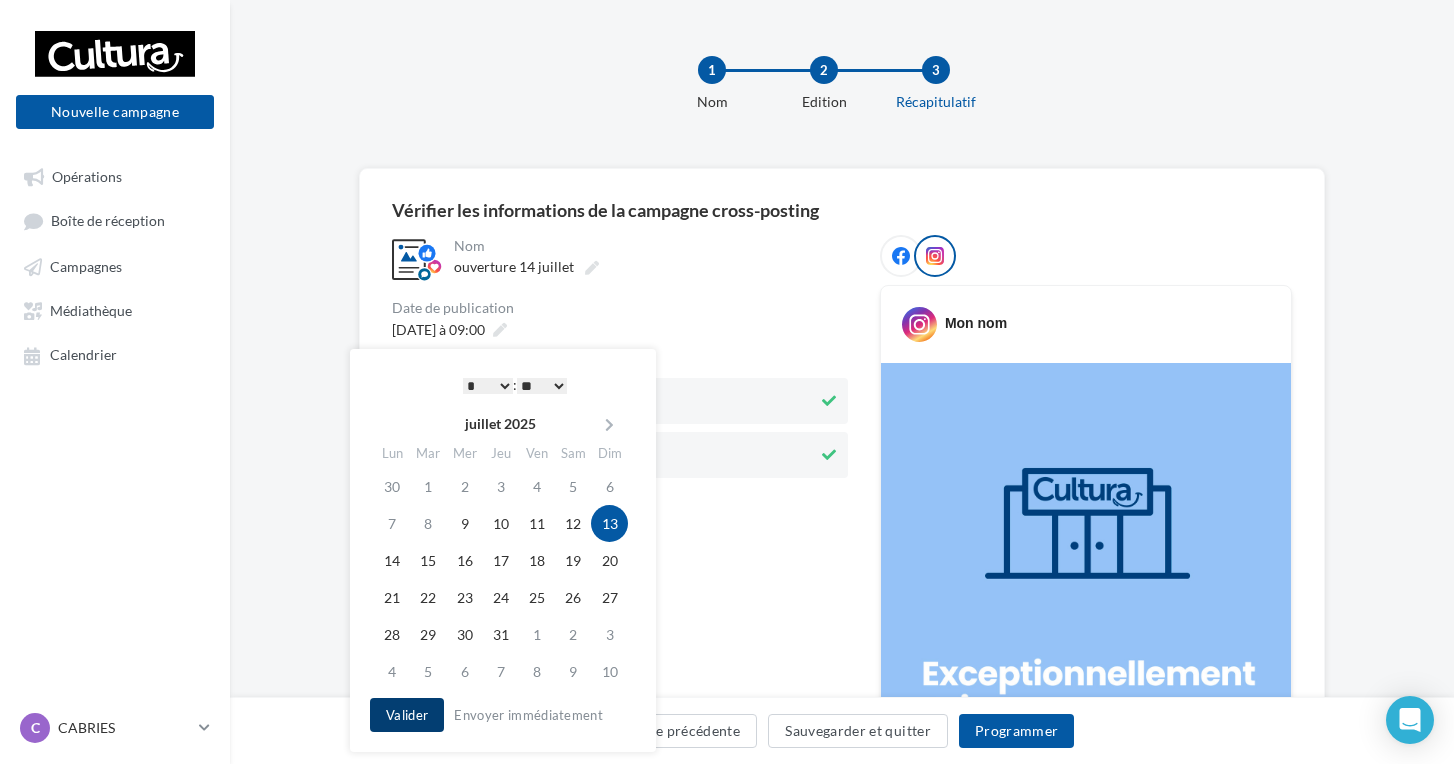 click on "Valider" at bounding box center [407, 715] 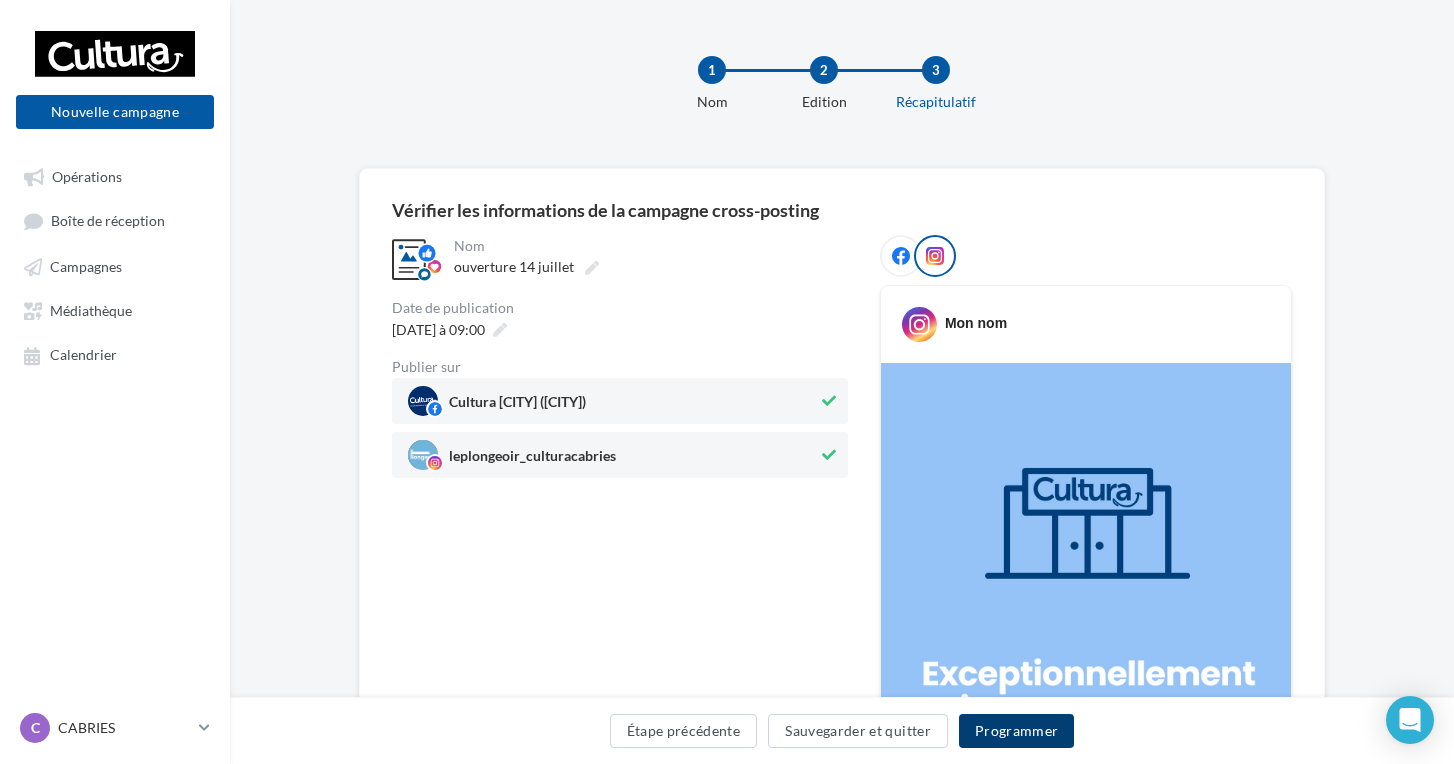 click on "Programmer" at bounding box center (1017, 731) 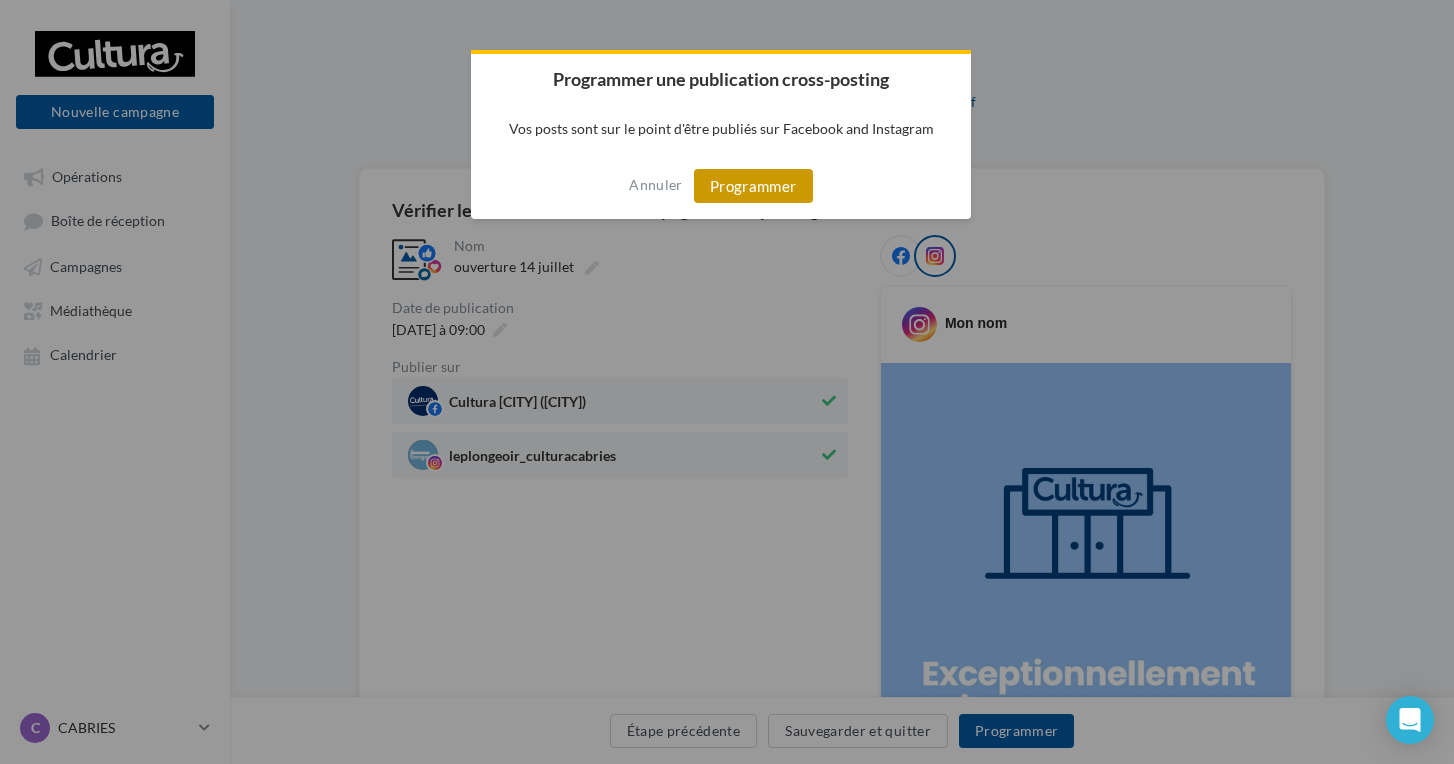 click on "Programmer" at bounding box center [753, 186] 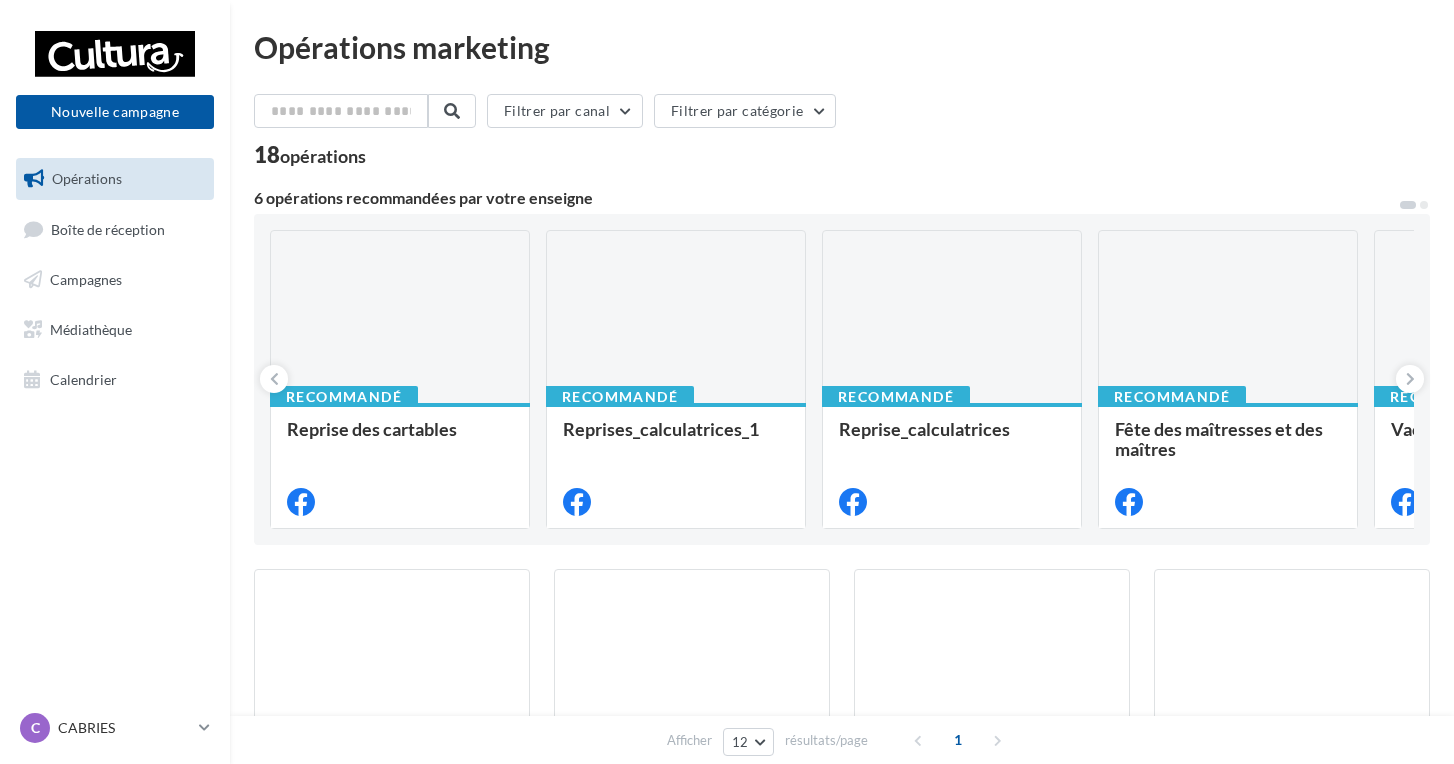 scroll, scrollTop: 0, scrollLeft: 0, axis: both 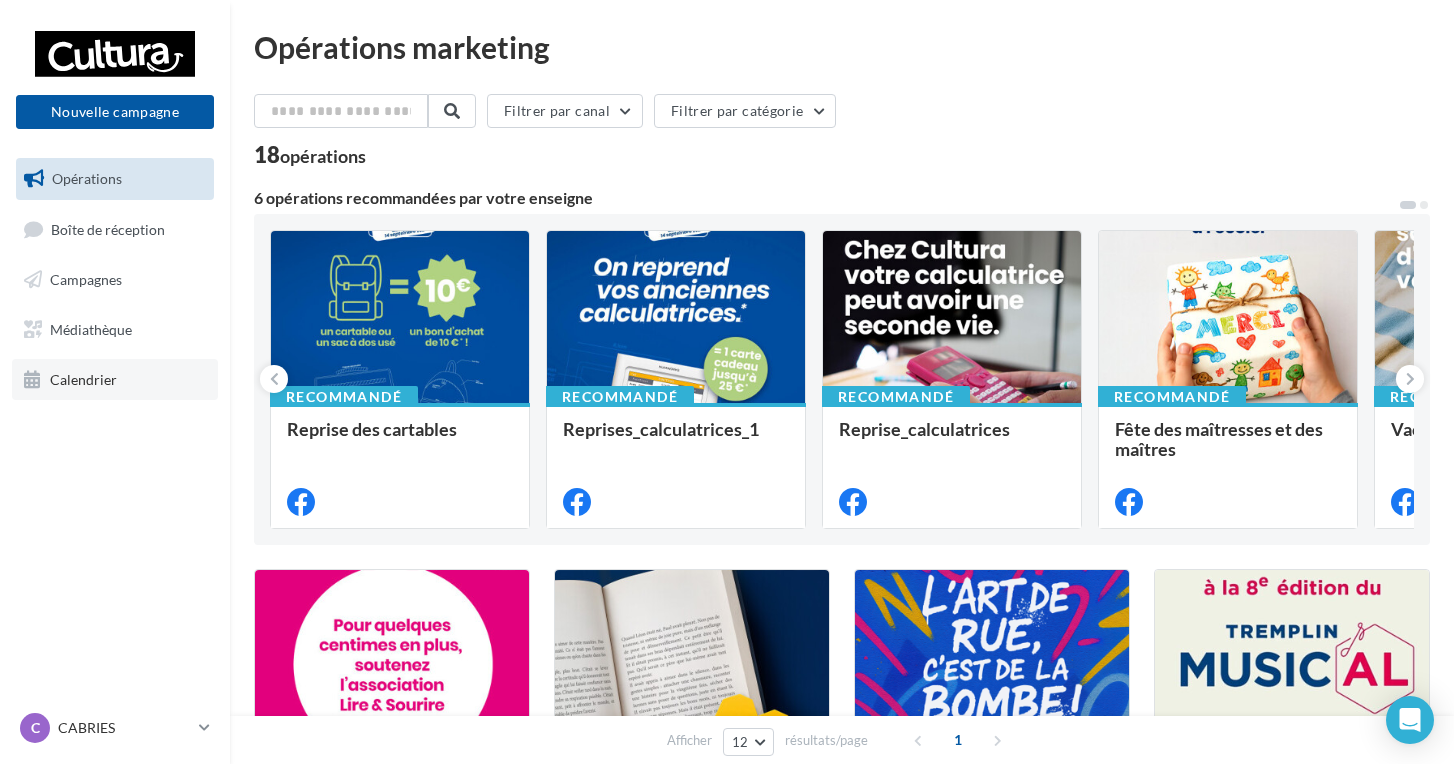 click on "Calendrier" at bounding box center [83, 378] 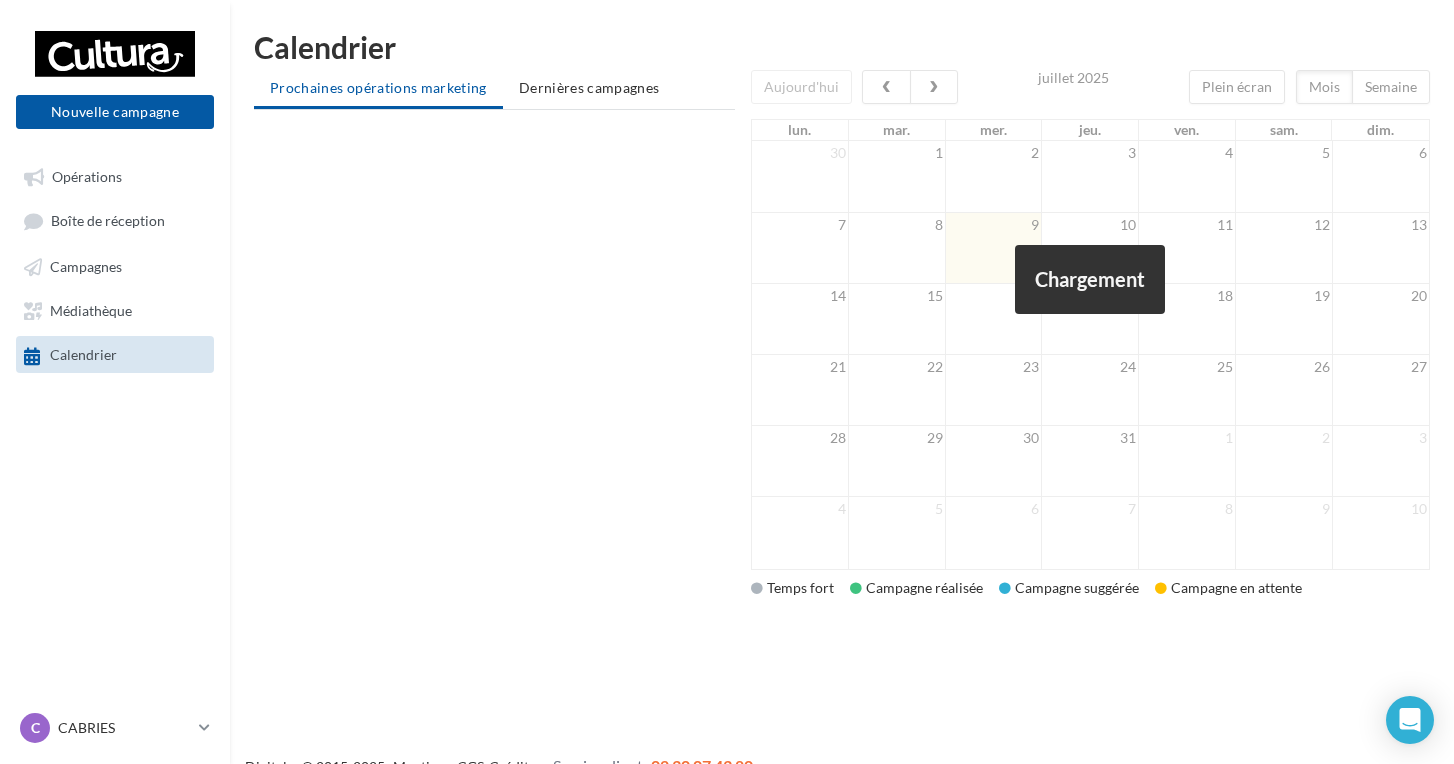 scroll, scrollTop: 0, scrollLeft: 0, axis: both 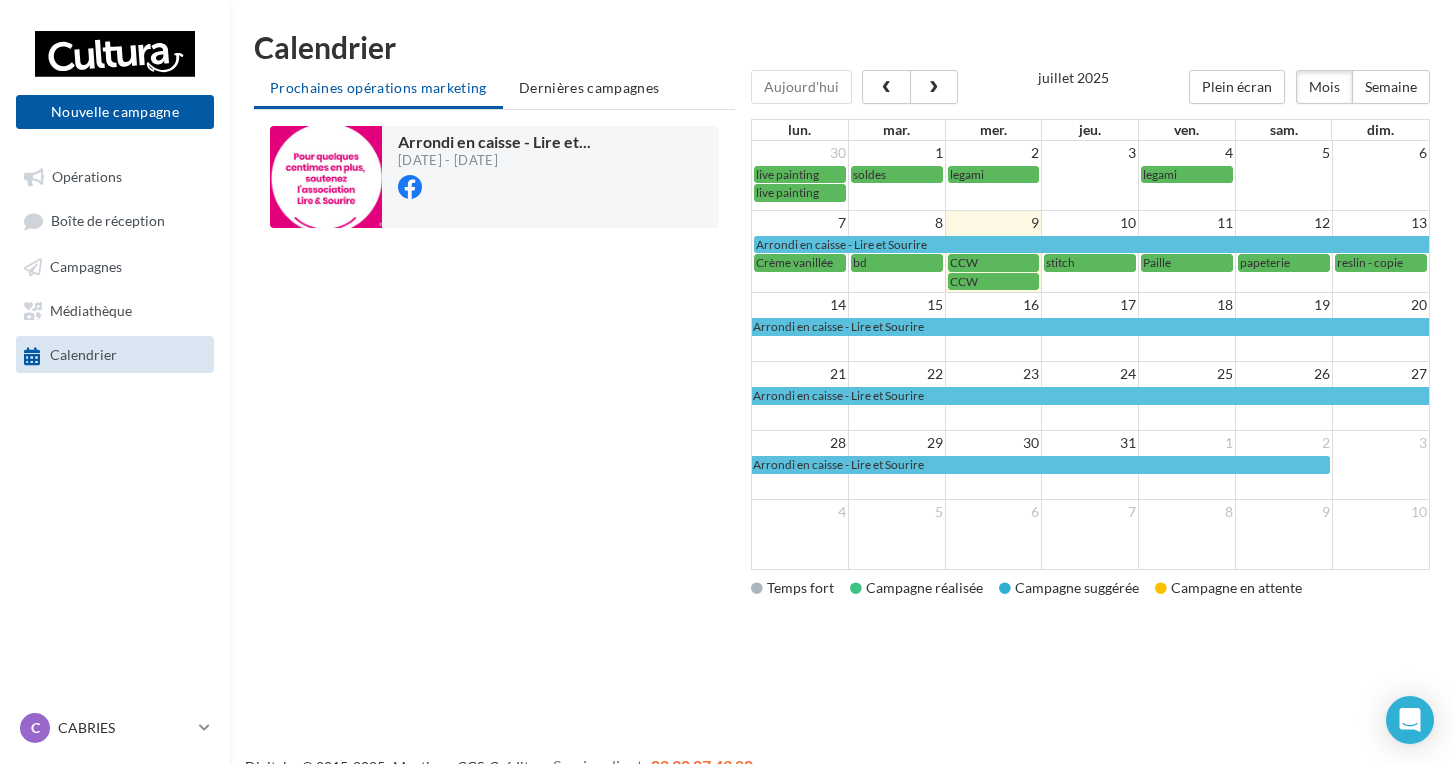 click on "reslin - copie" at bounding box center [1370, 262] 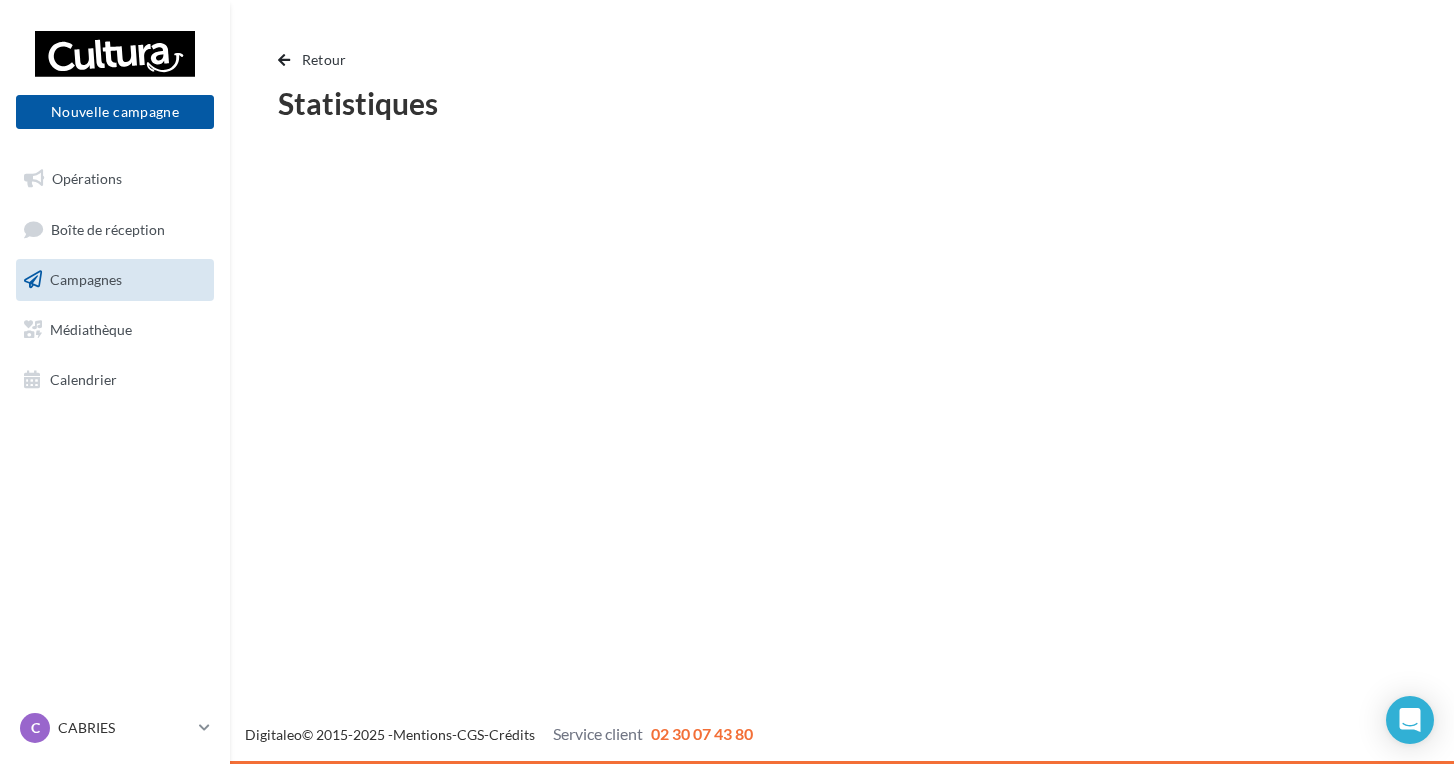 scroll, scrollTop: 0, scrollLeft: 0, axis: both 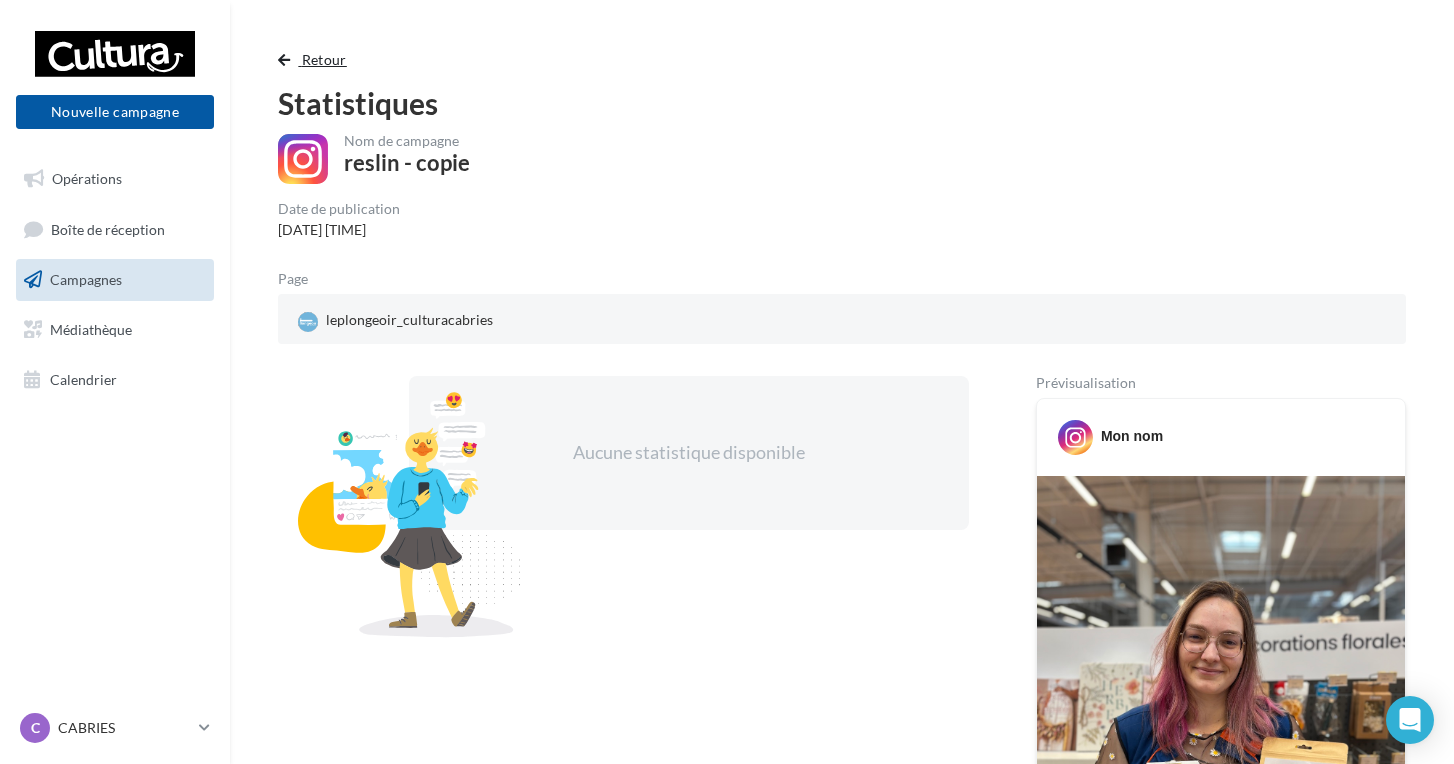 click at bounding box center (284, 60) 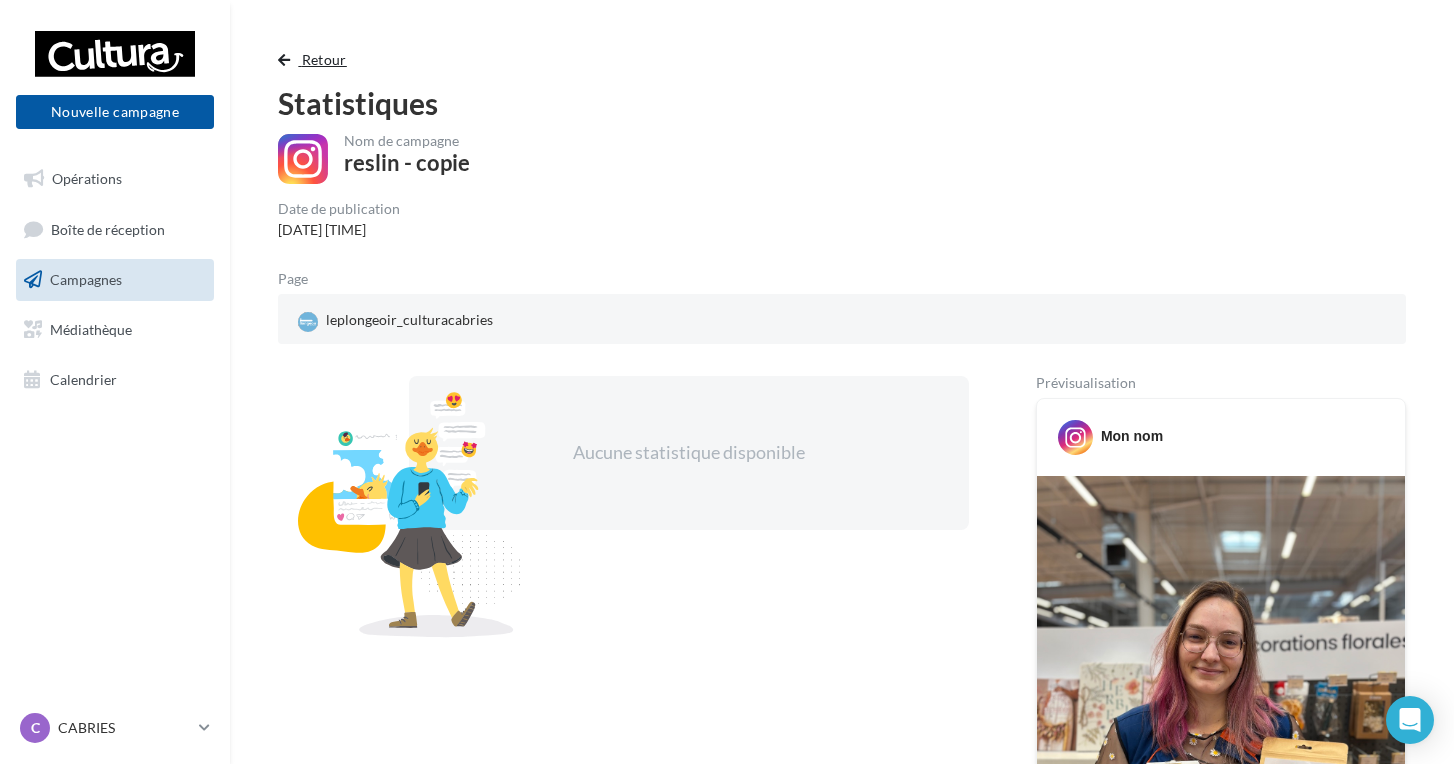 click on "Retour" at bounding box center (324, 59) 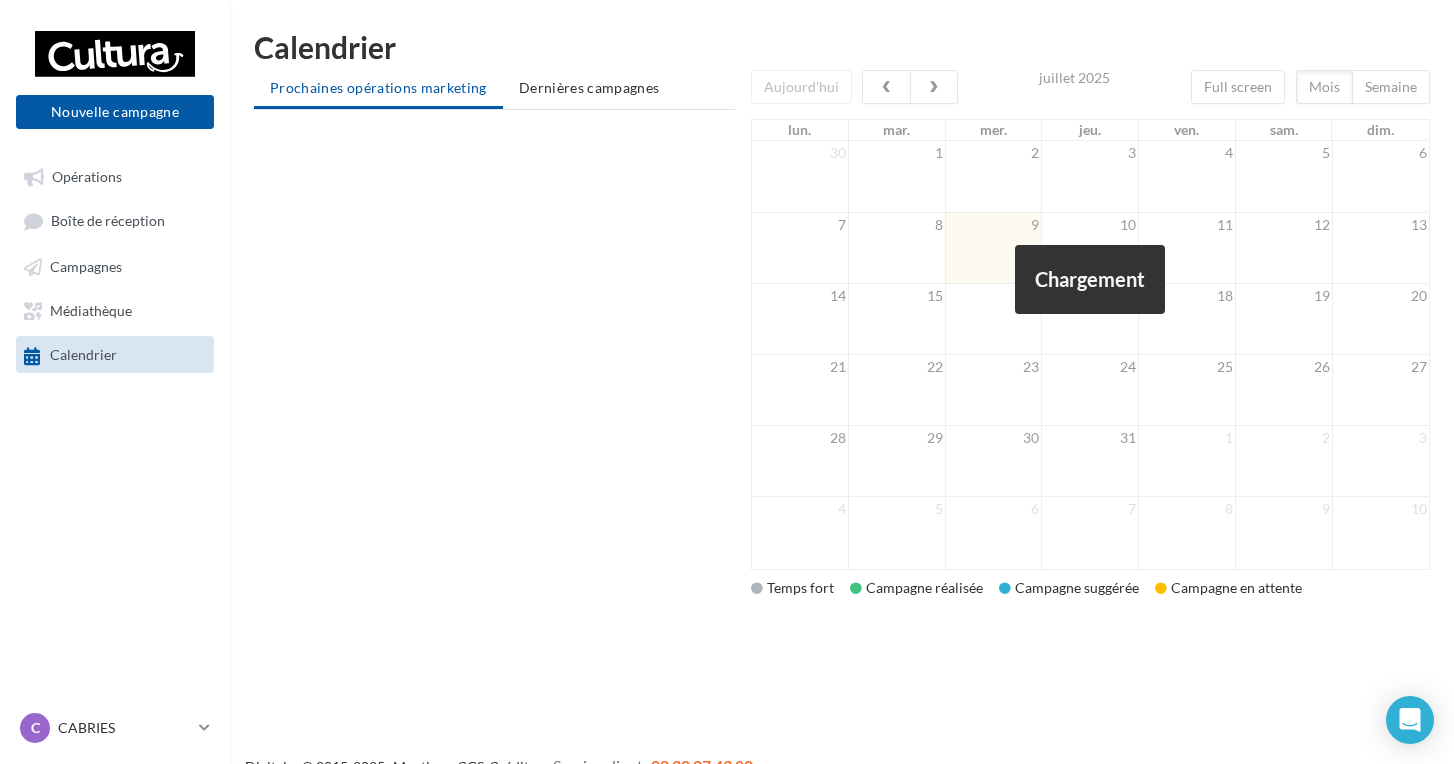 scroll, scrollTop: 0, scrollLeft: 0, axis: both 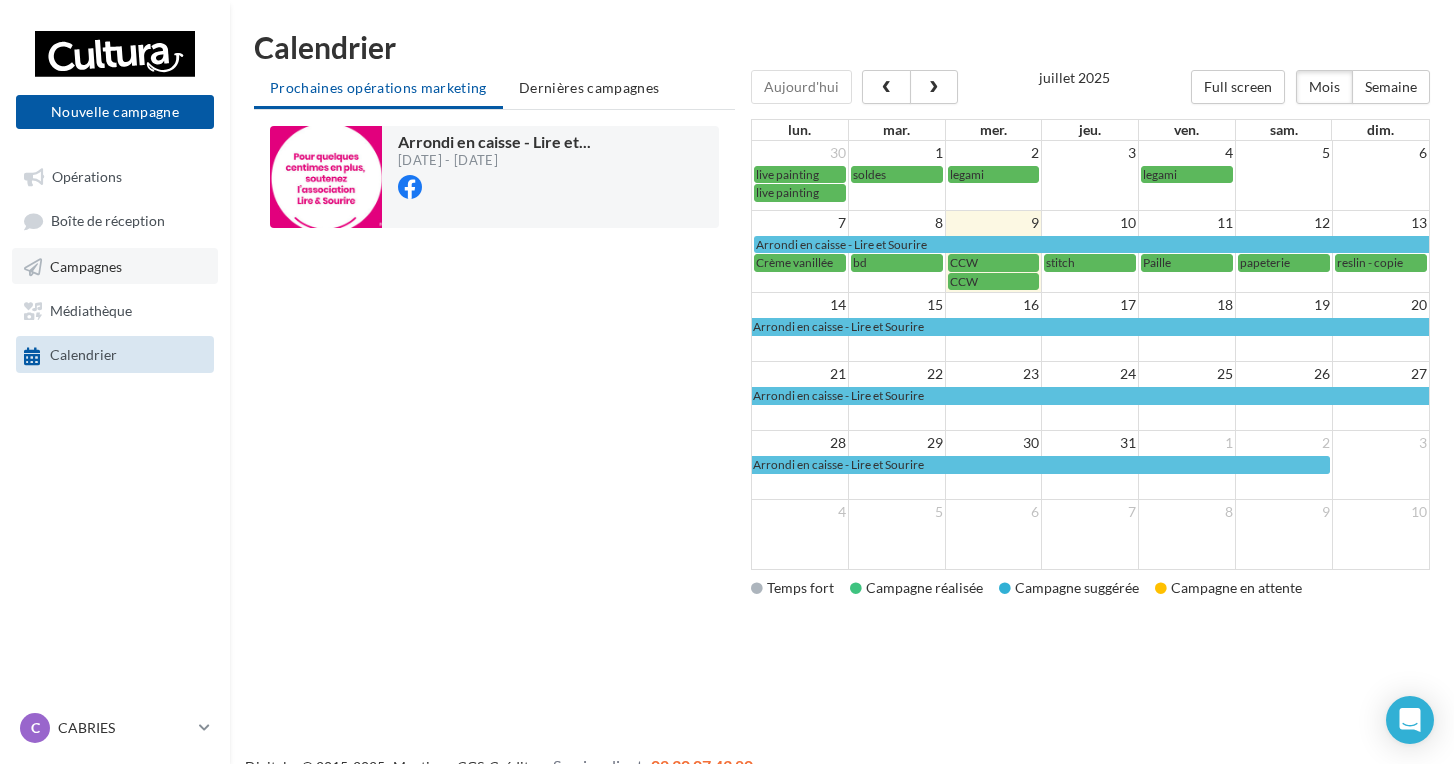 click on "Campagnes" at bounding box center [115, 266] 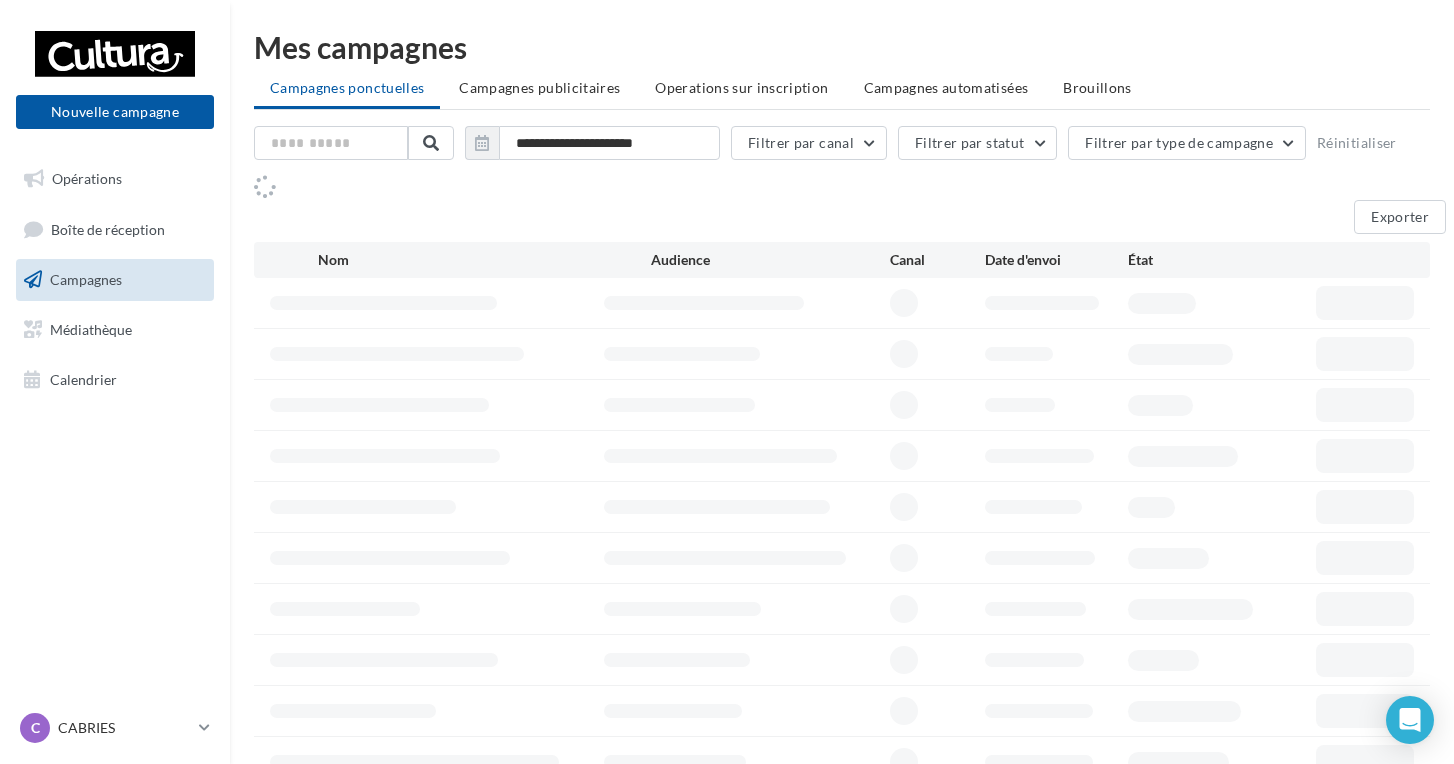 scroll, scrollTop: 0, scrollLeft: 0, axis: both 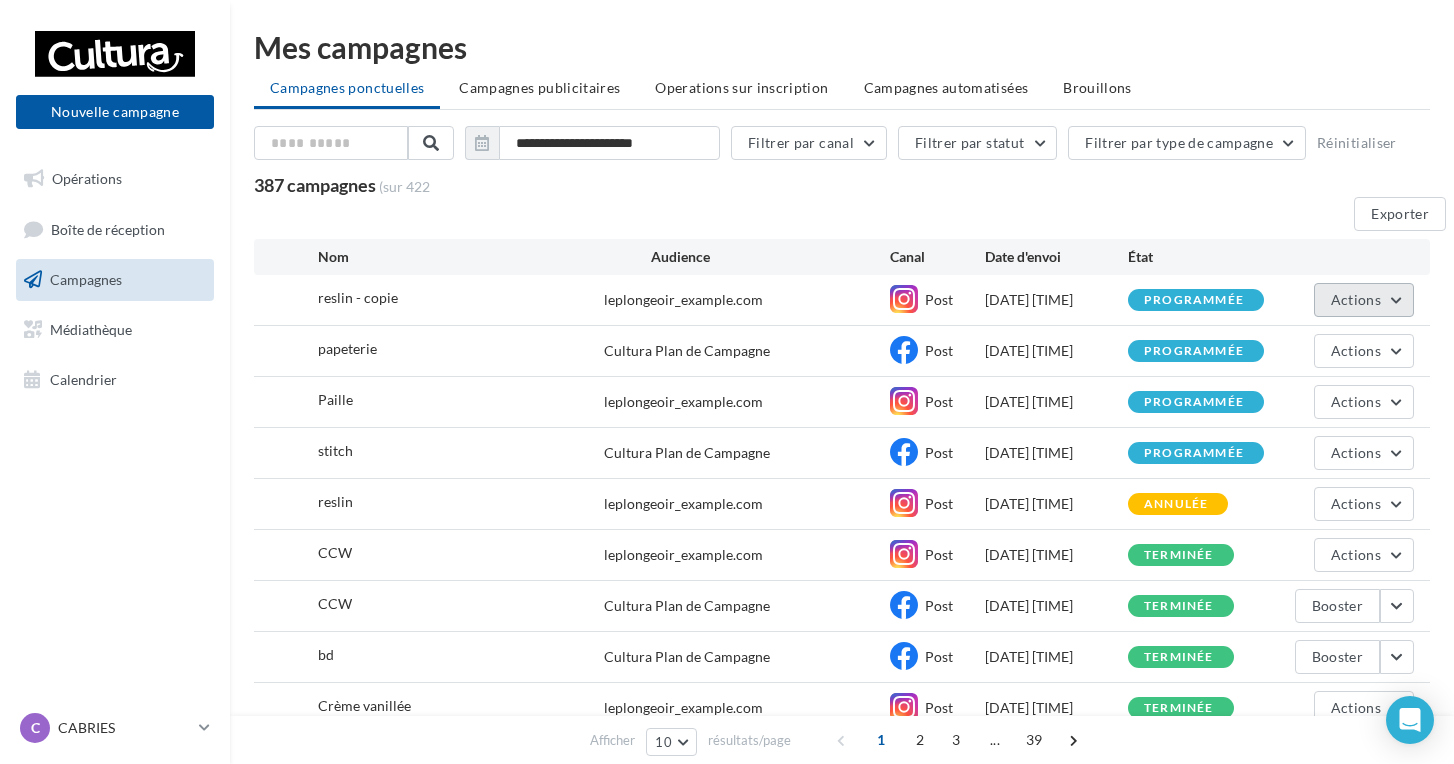 click on "Actions" at bounding box center [1364, 300] 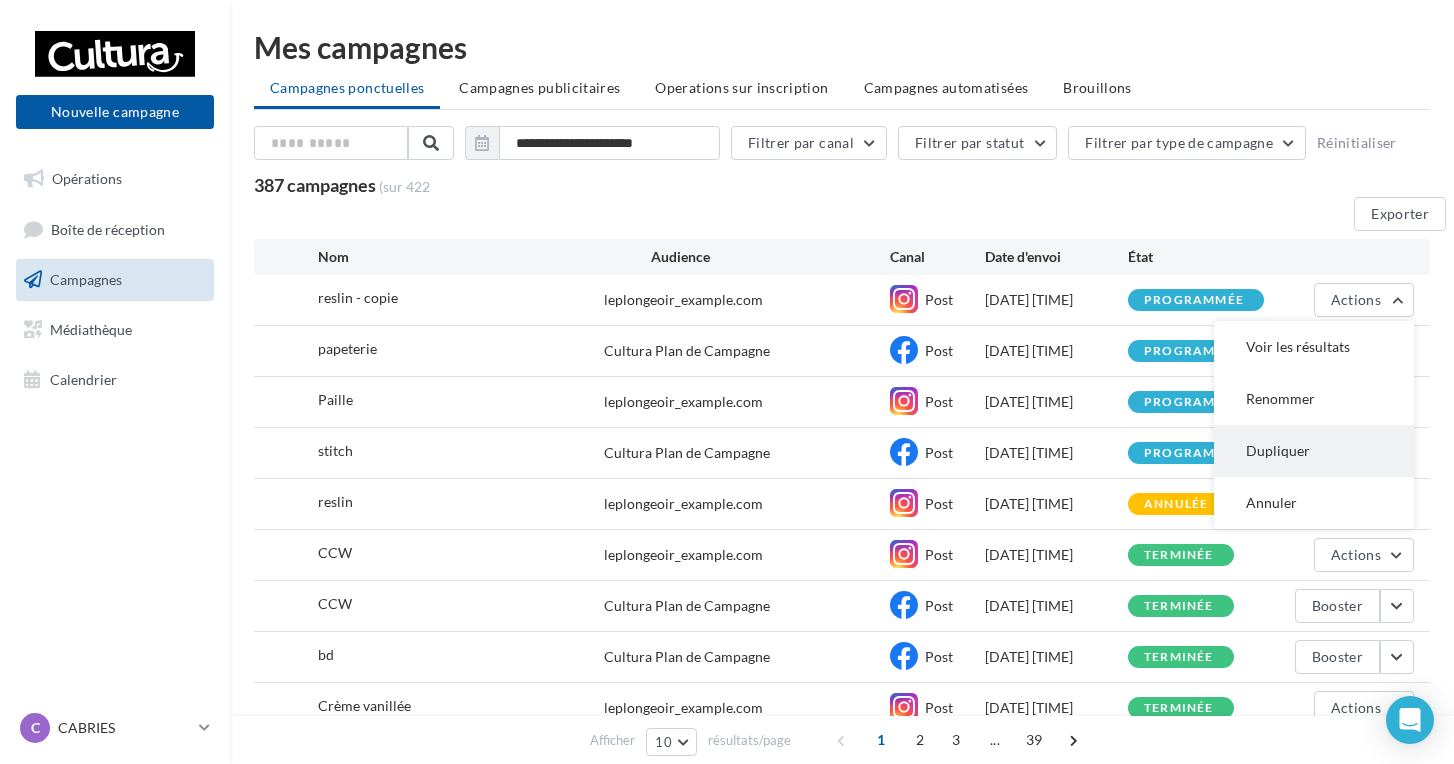 click on "Dupliquer" at bounding box center (1314, 347) 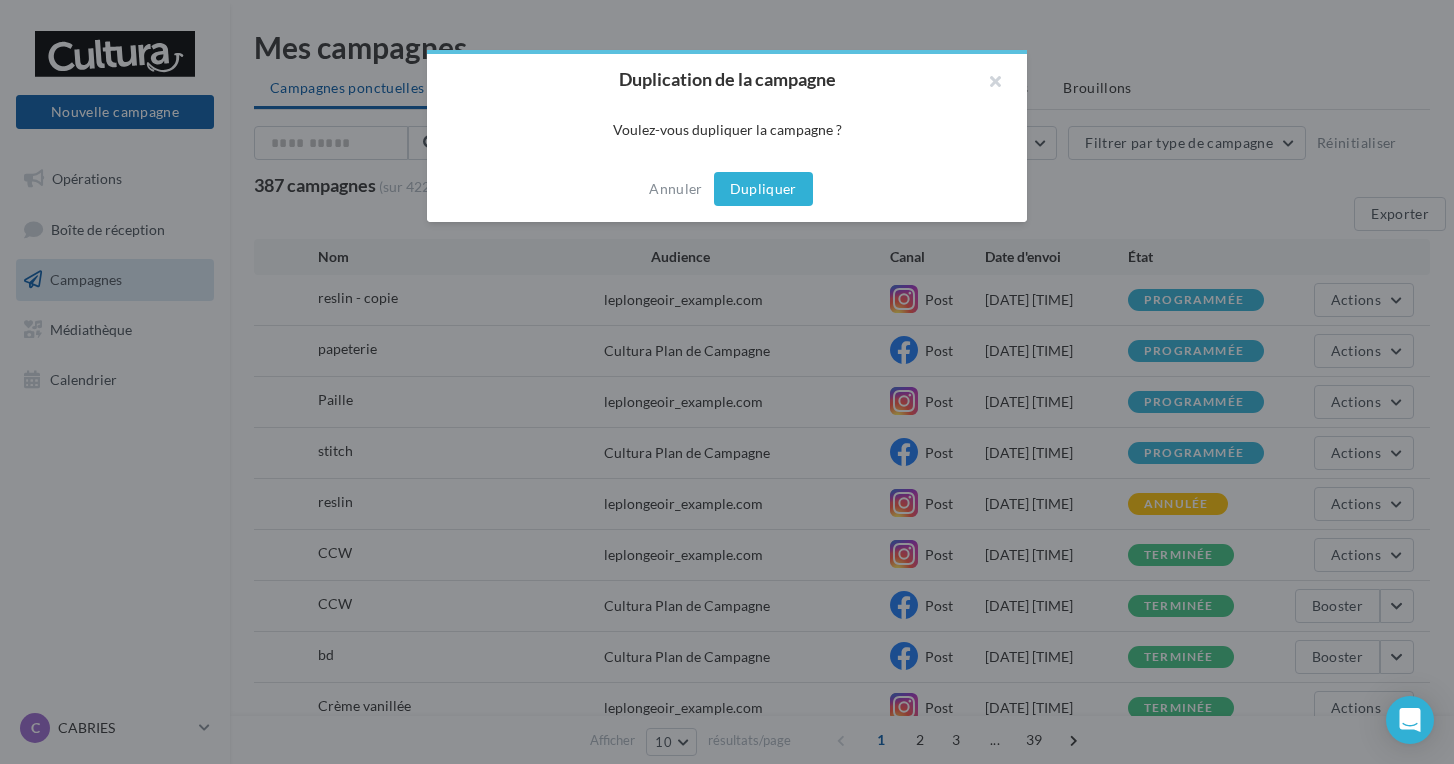 click on "Dupliquer" at bounding box center [763, 189] 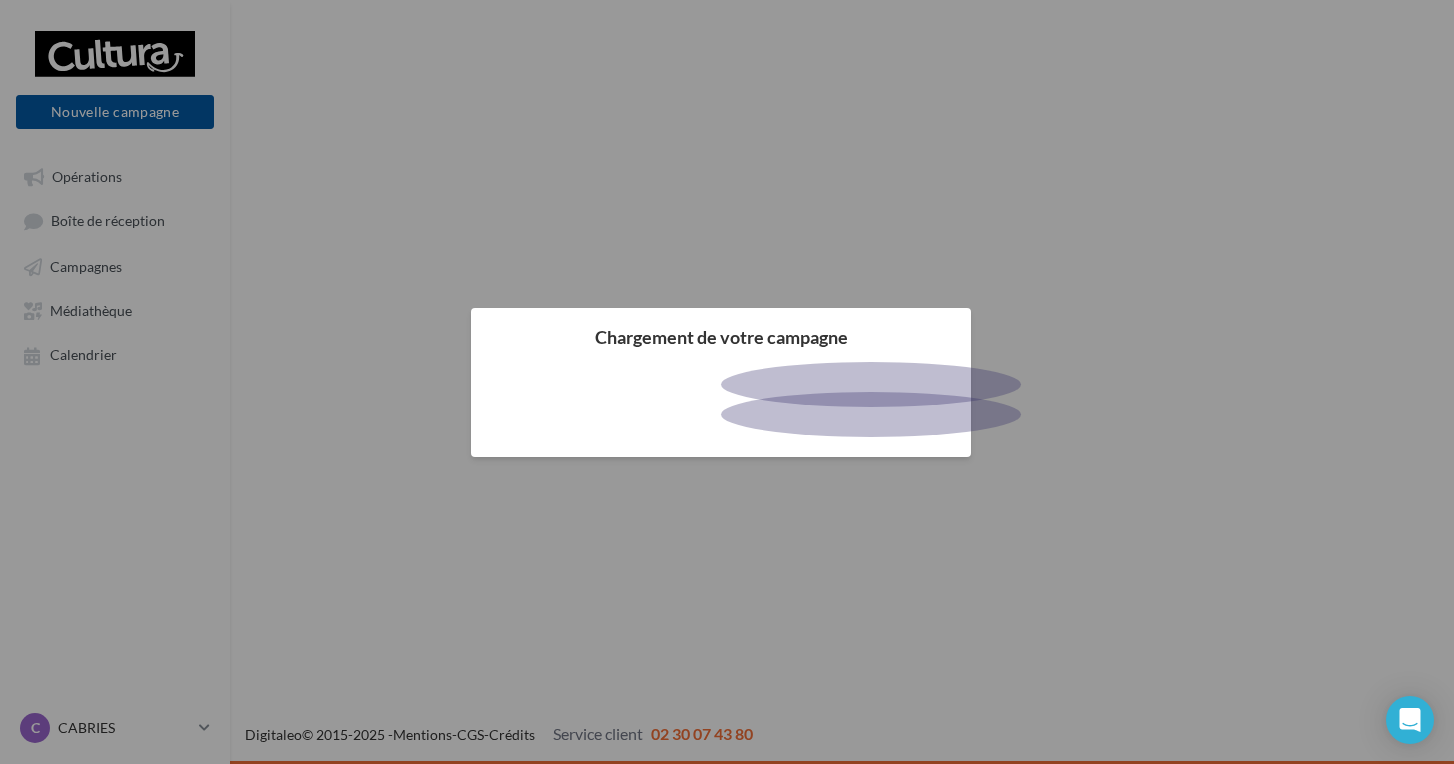 scroll, scrollTop: 0, scrollLeft: 0, axis: both 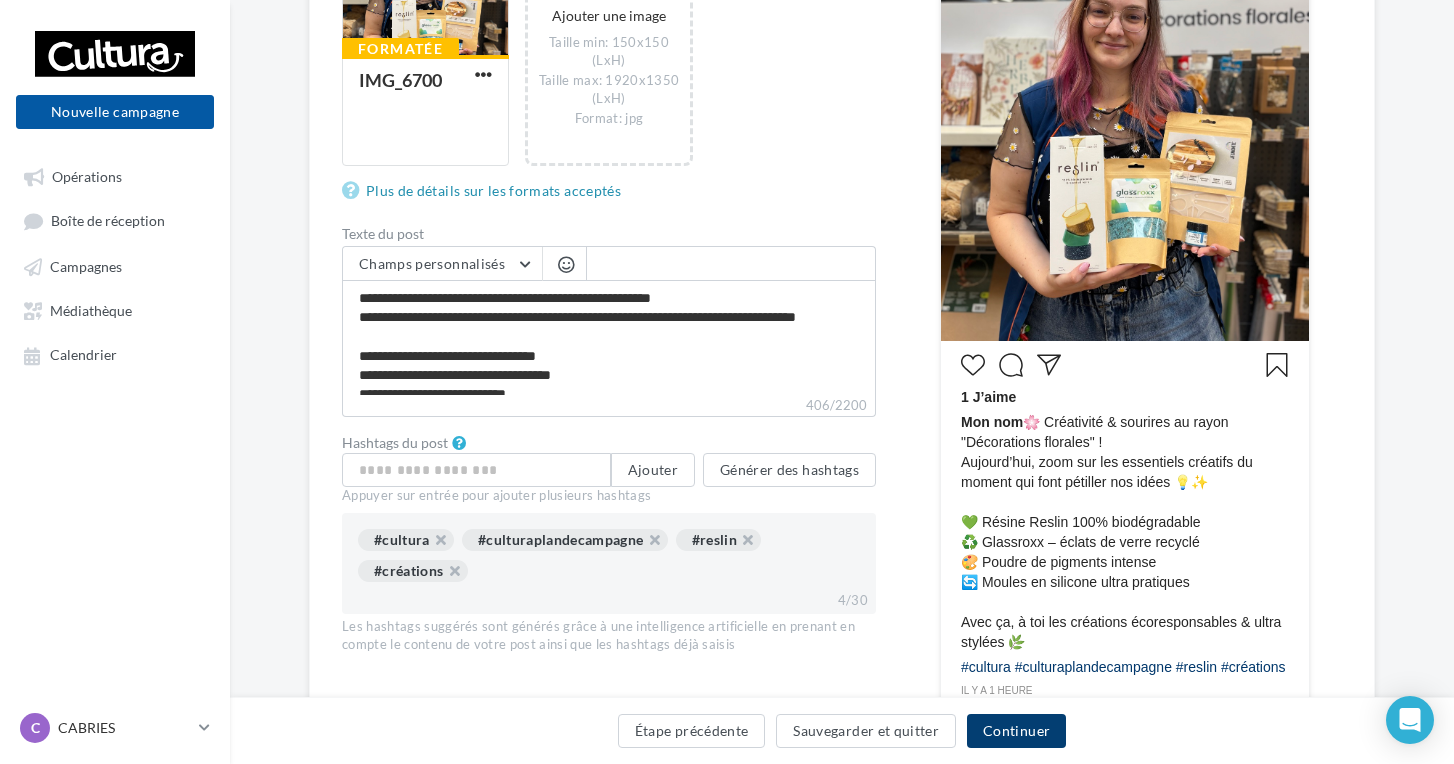 click on "Continuer" at bounding box center [1016, 731] 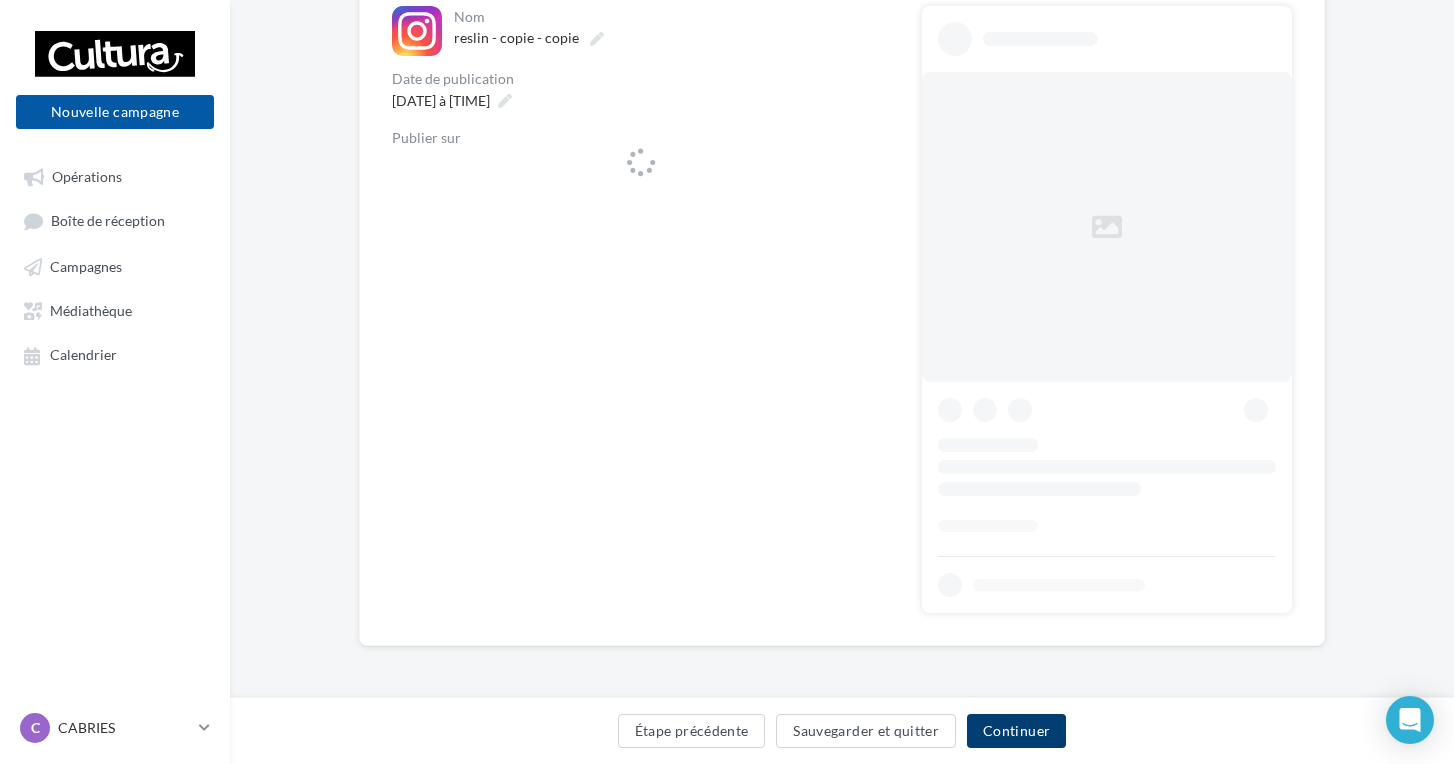 scroll, scrollTop: 229, scrollLeft: 0, axis: vertical 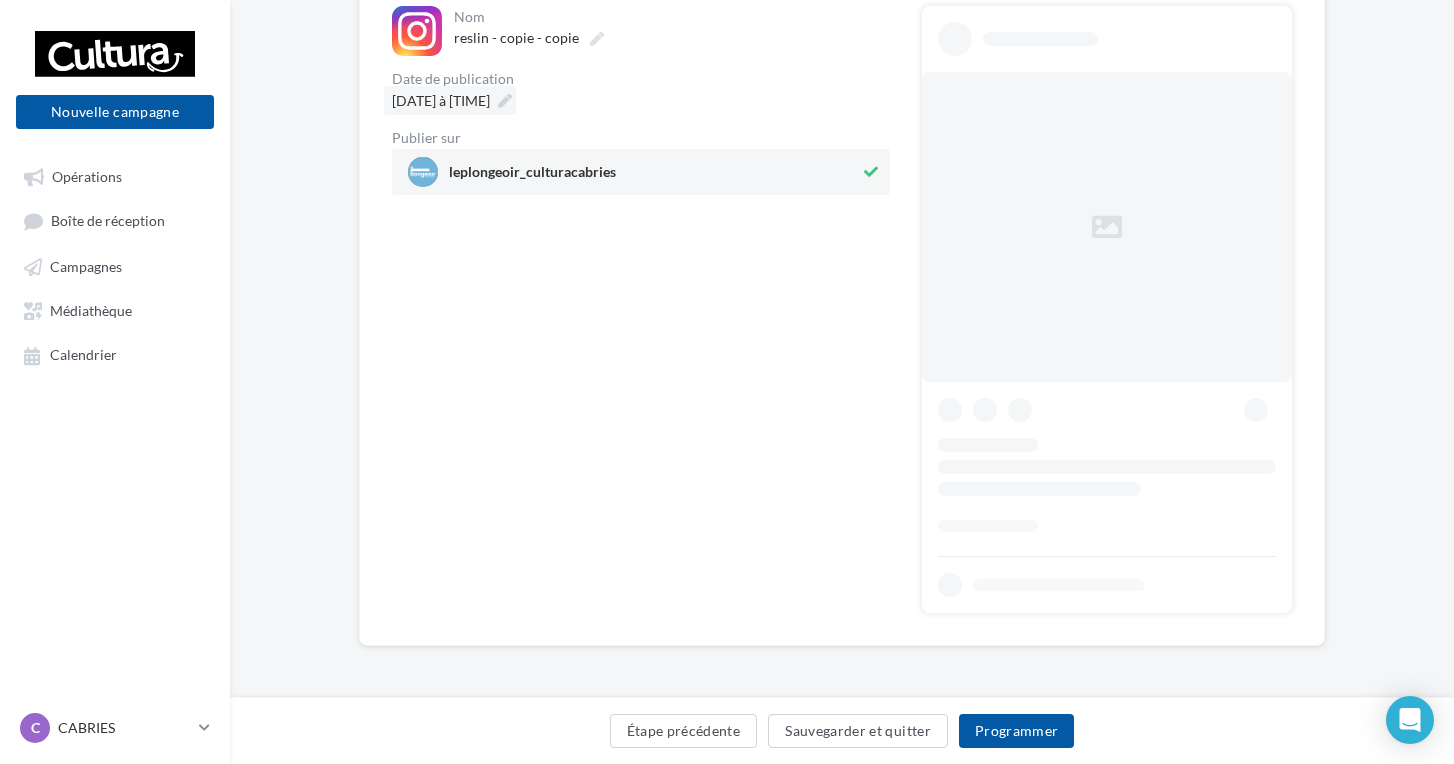 click on "13/07/2025 à 18:00" at bounding box center (441, 100) 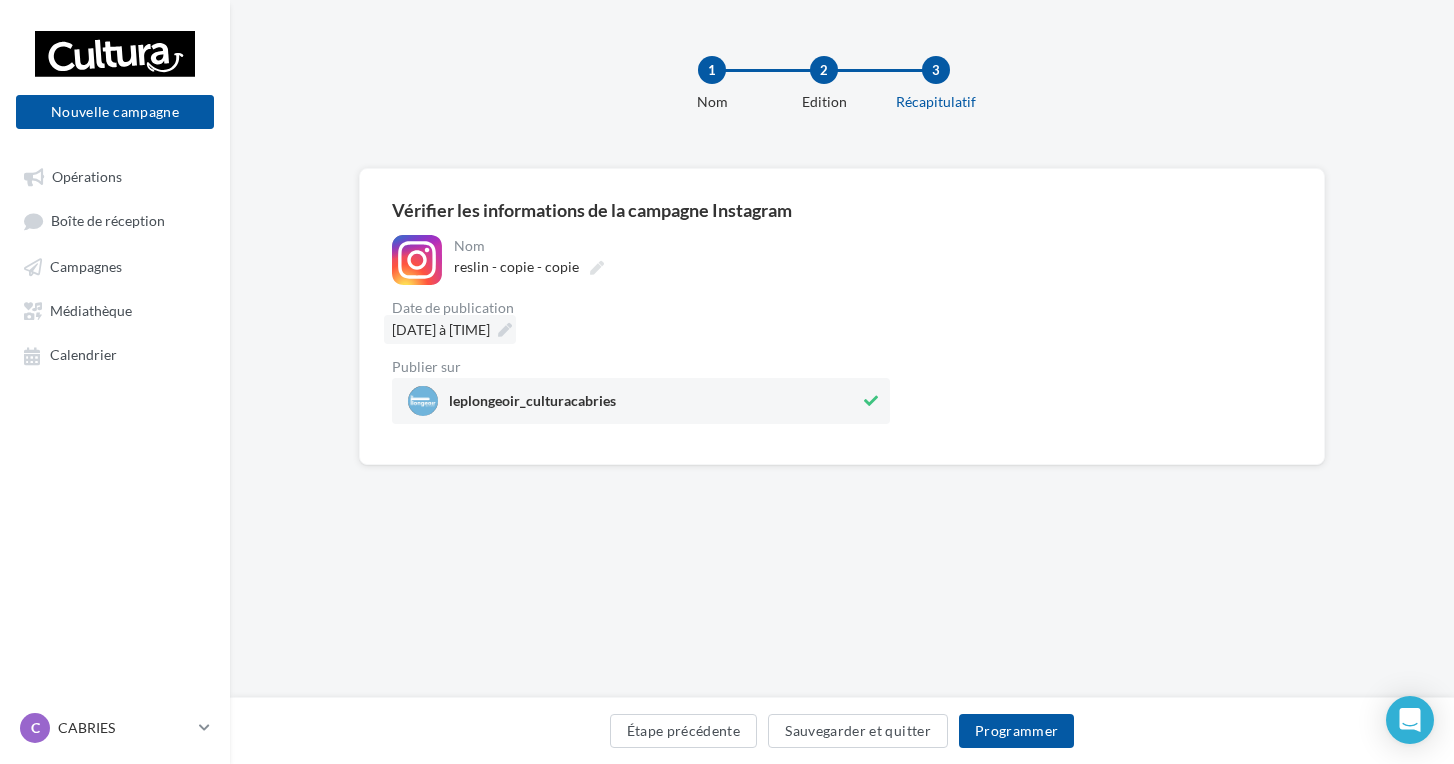 scroll, scrollTop: 0, scrollLeft: 0, axis: both 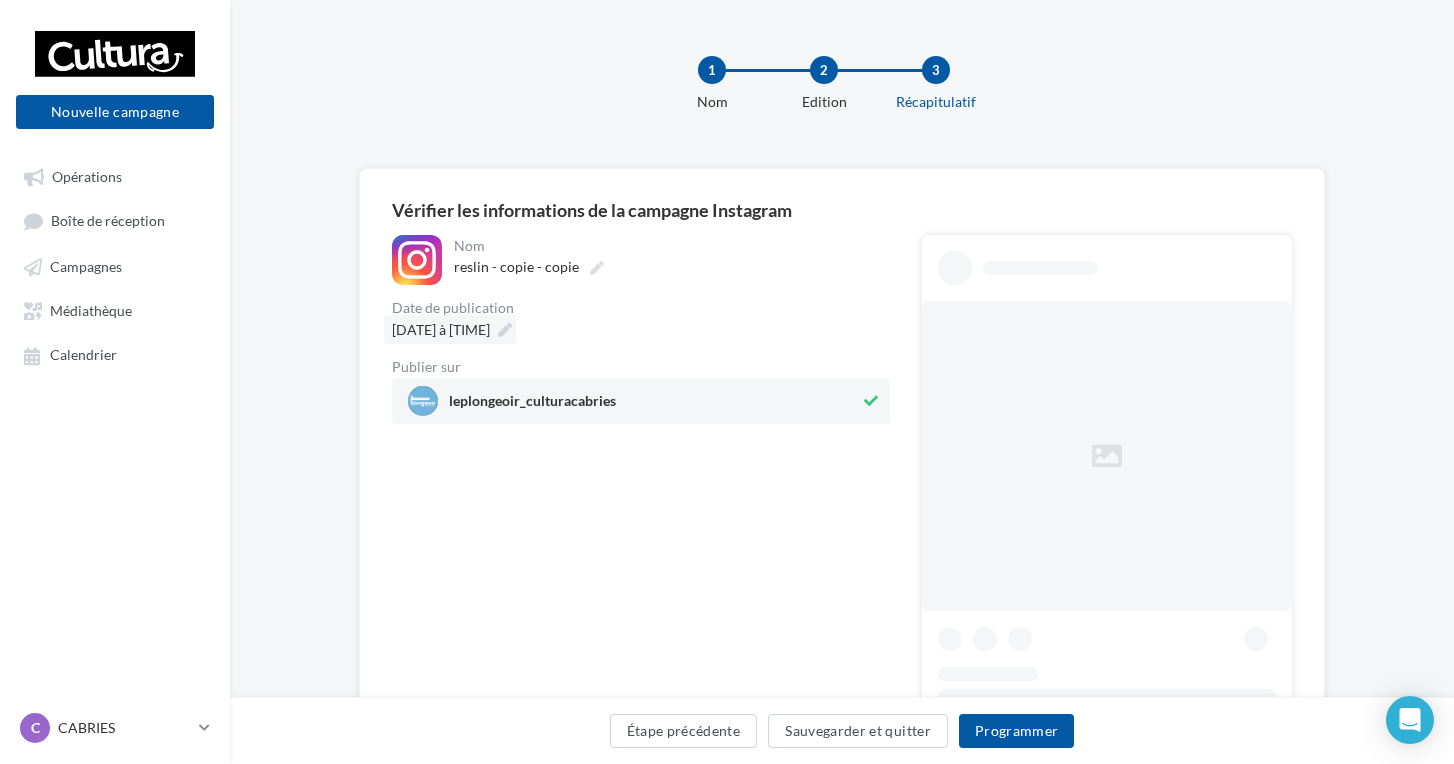 click on "13/07/2025 à 18:00" at bounding box center (441, 329) 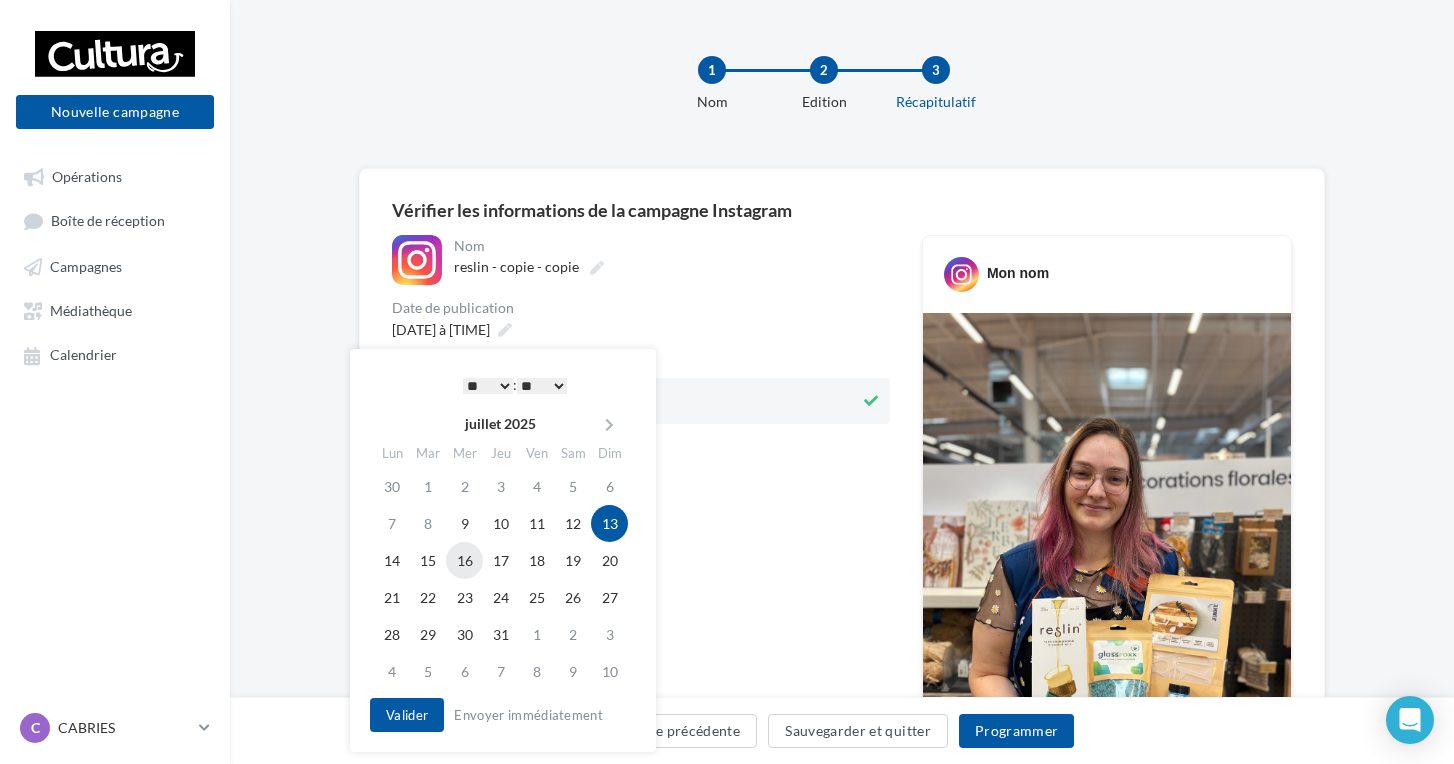 click on "16" at bounding box center [464, 523] 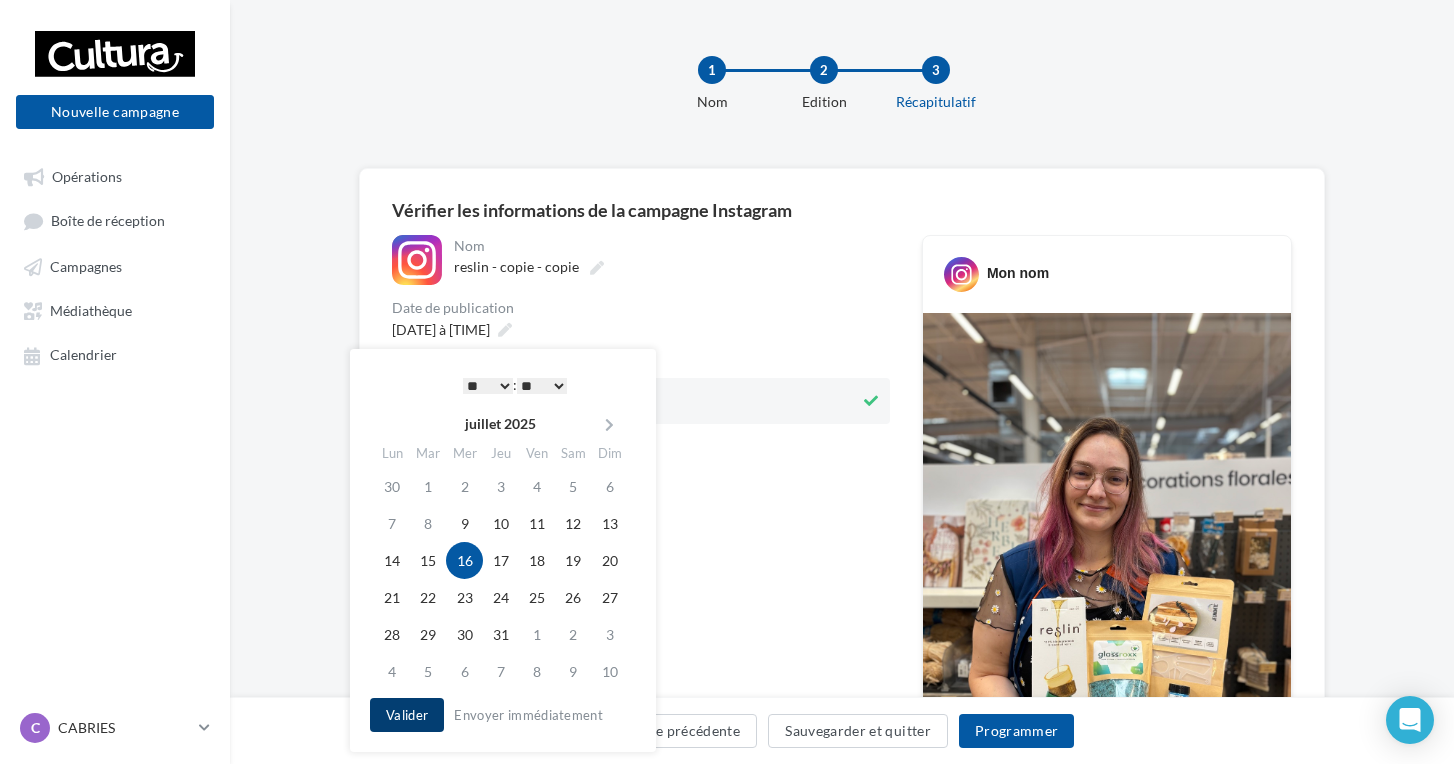 click on "Valider" at bounding box center (407, 715) 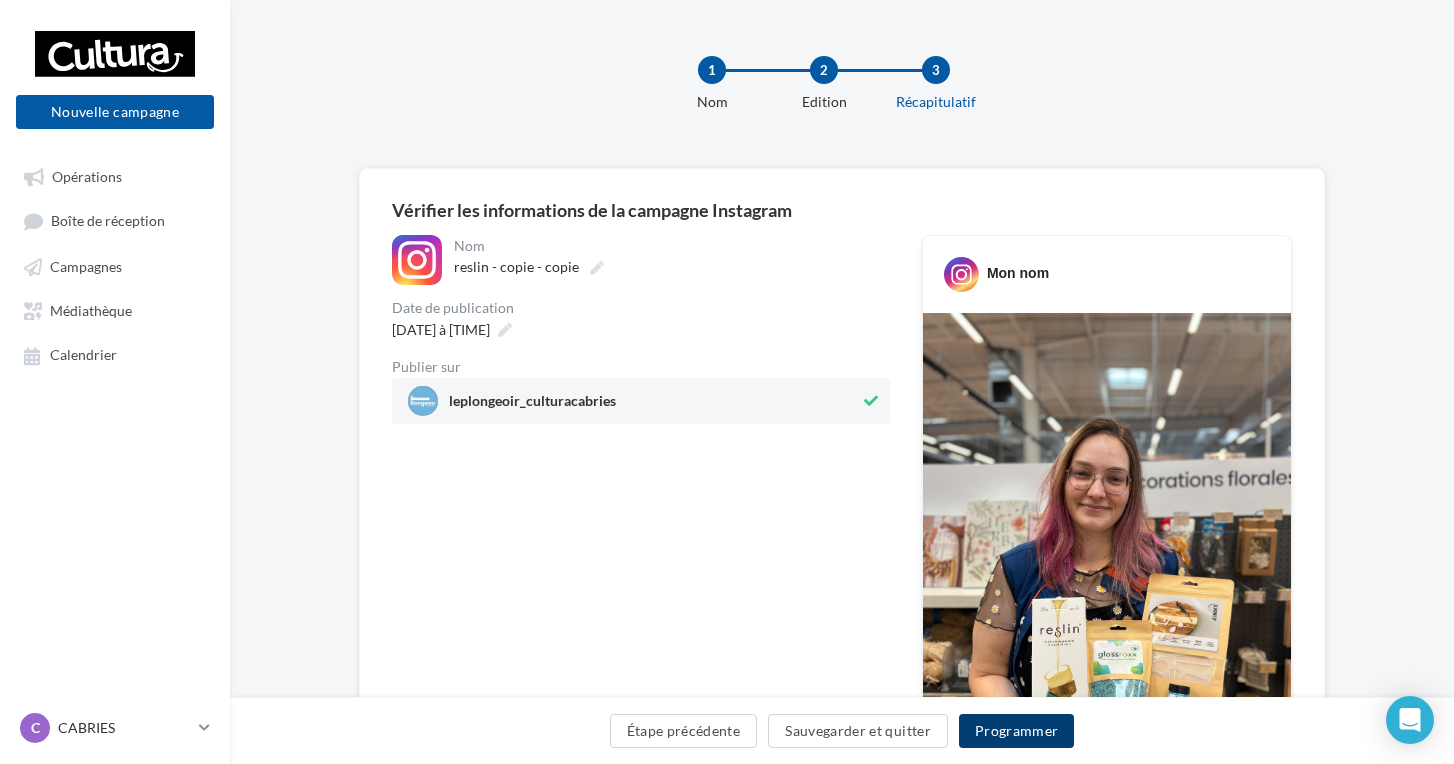 click on "Programmer" at bounding box center (1017, 731) 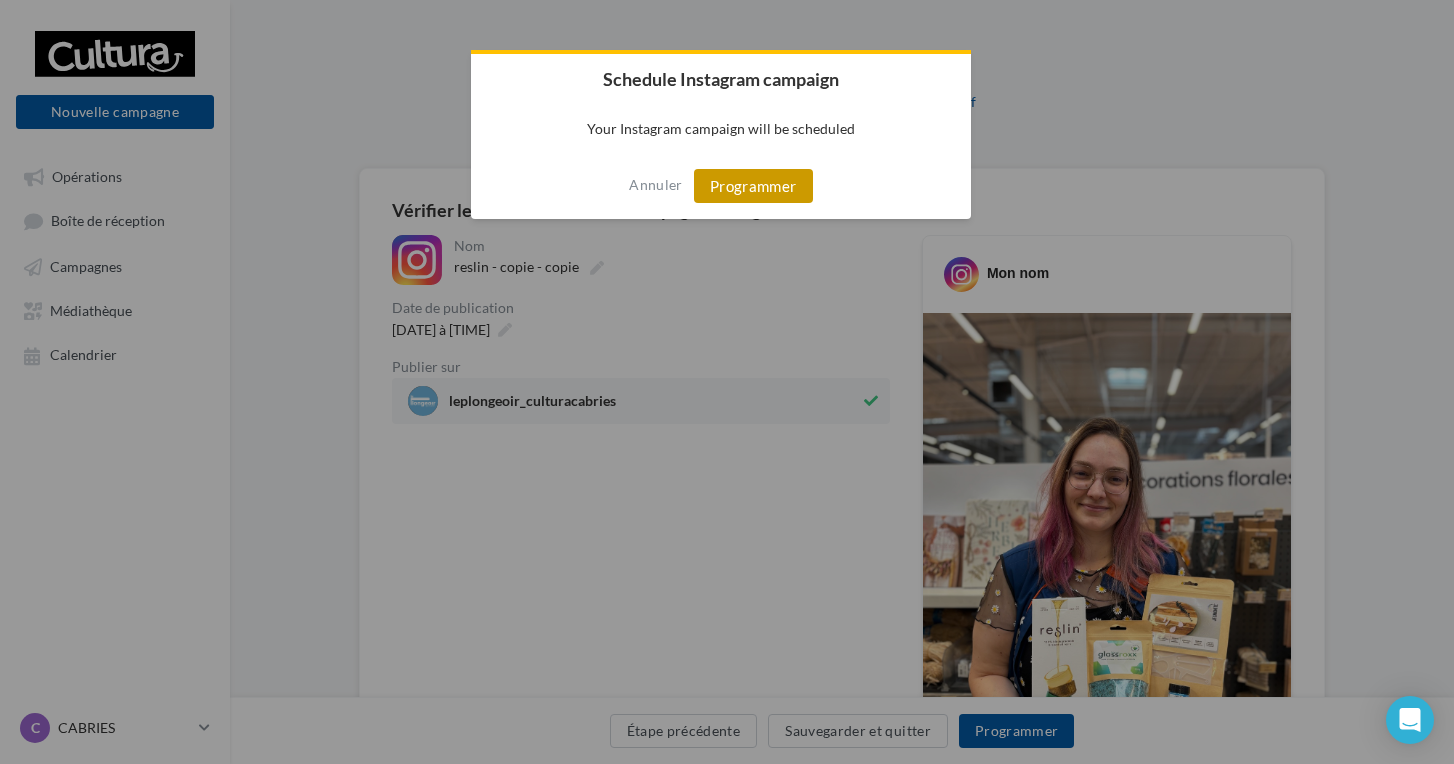 click on "Programmer" at bounding box center (753, 186) 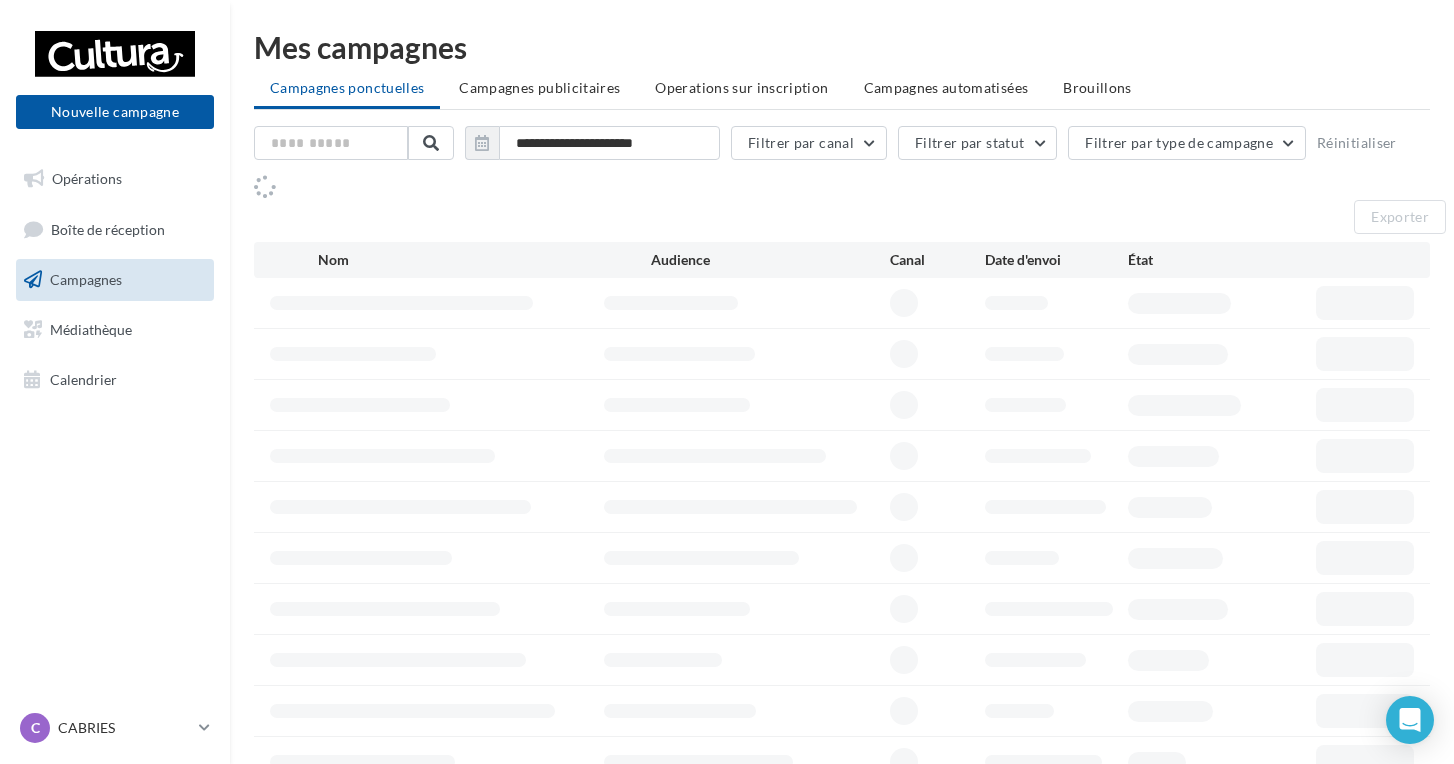 scroll, scrollTop: 0, scrollLeft: 0, axis: both 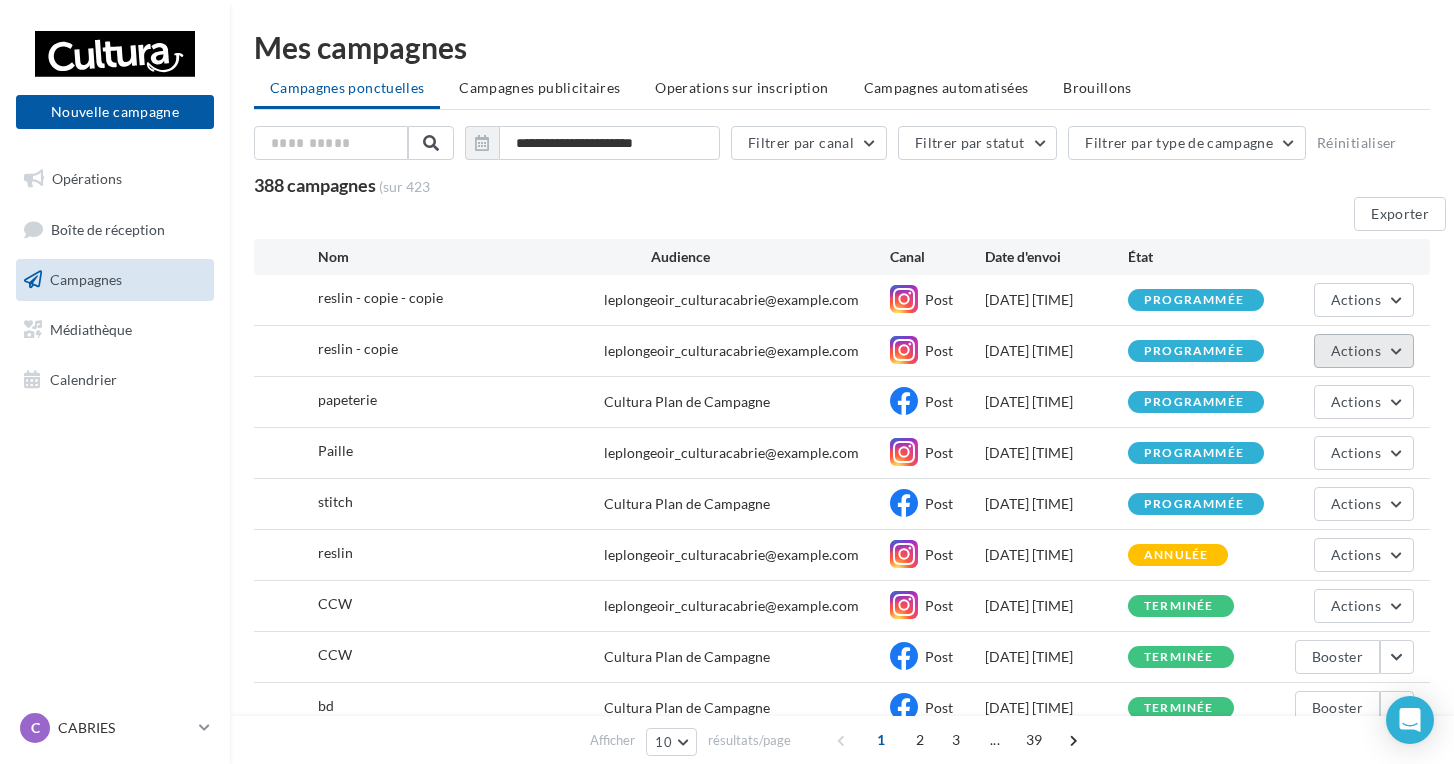 click on "Actions" at bounding box center (1364, 300) 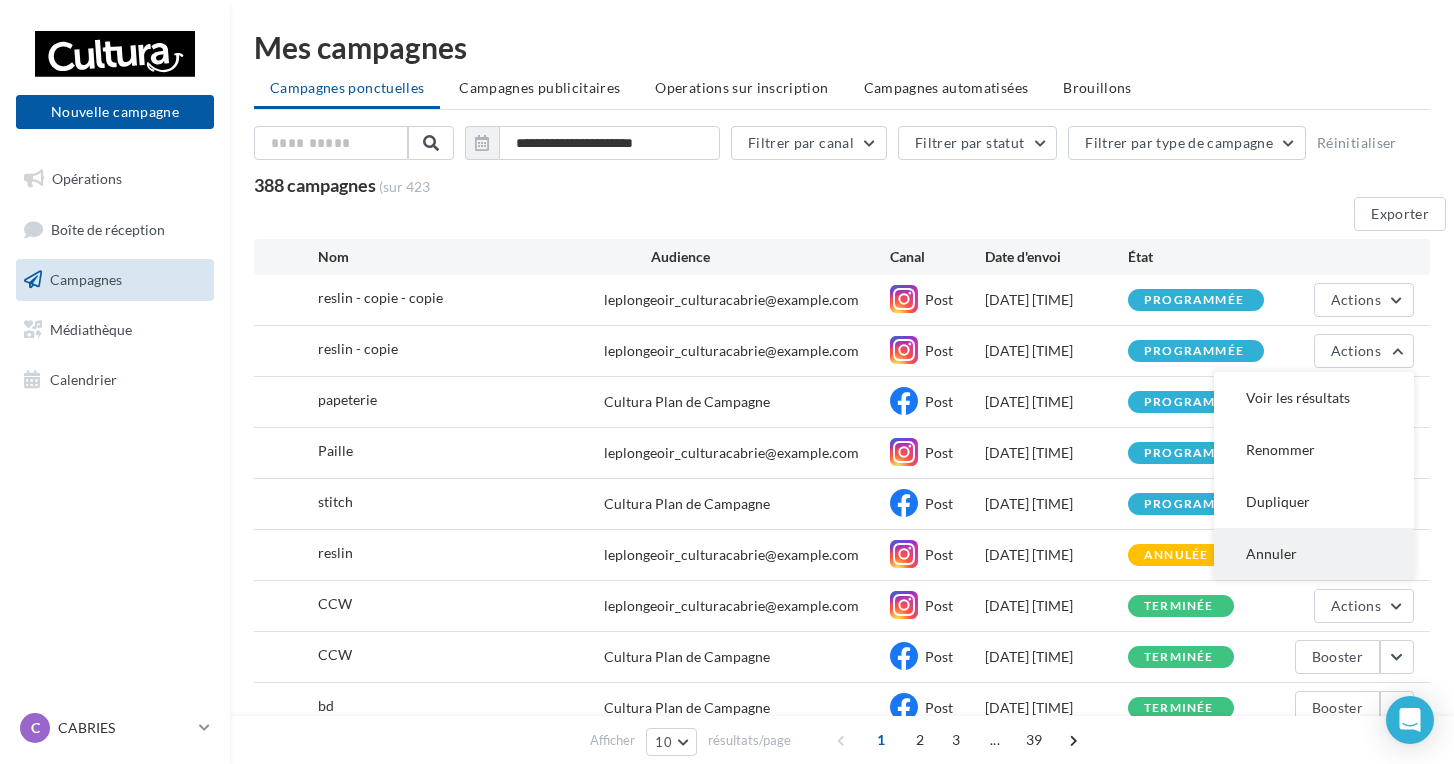 click on "Annuler" at bounding box center (1314, 398) 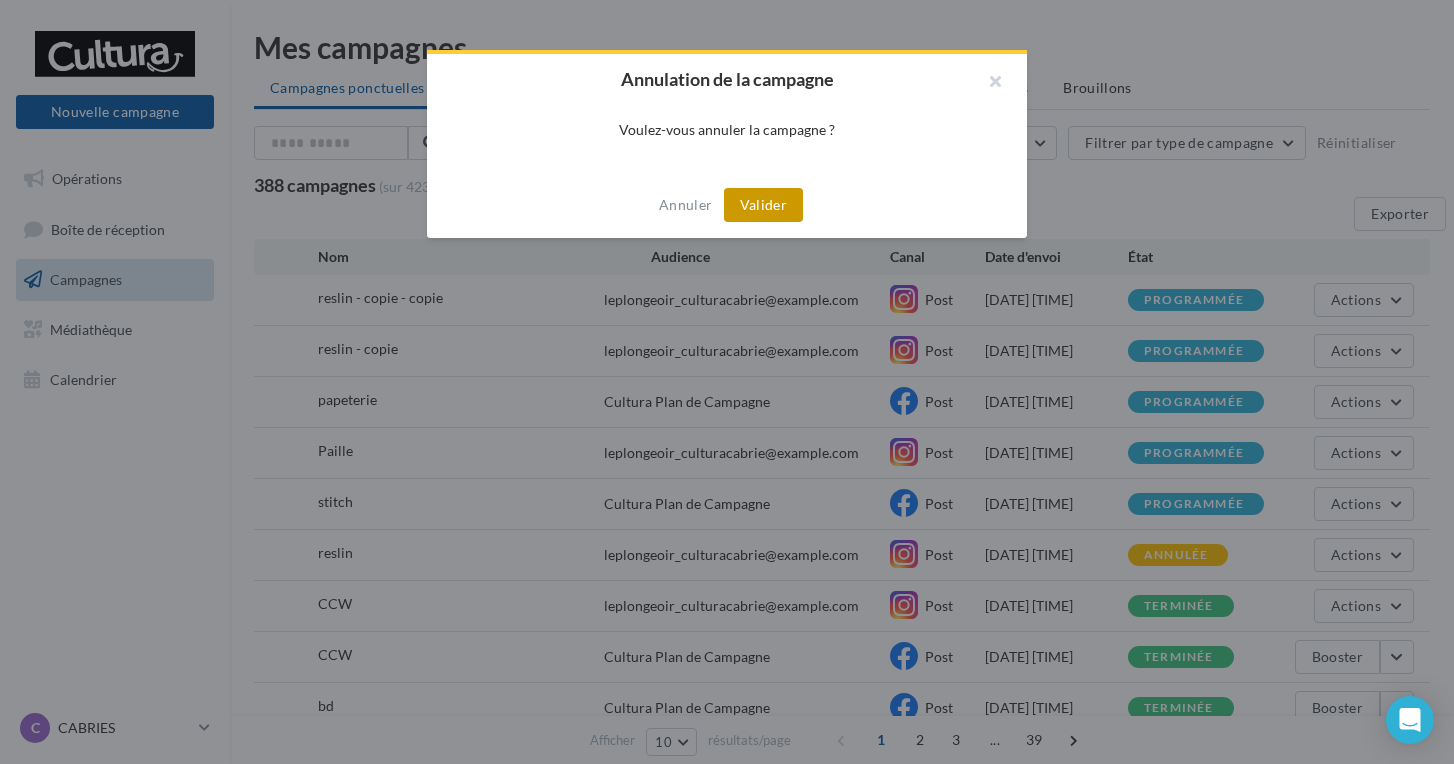 click on "Valider" at bounding box center [763, 205] 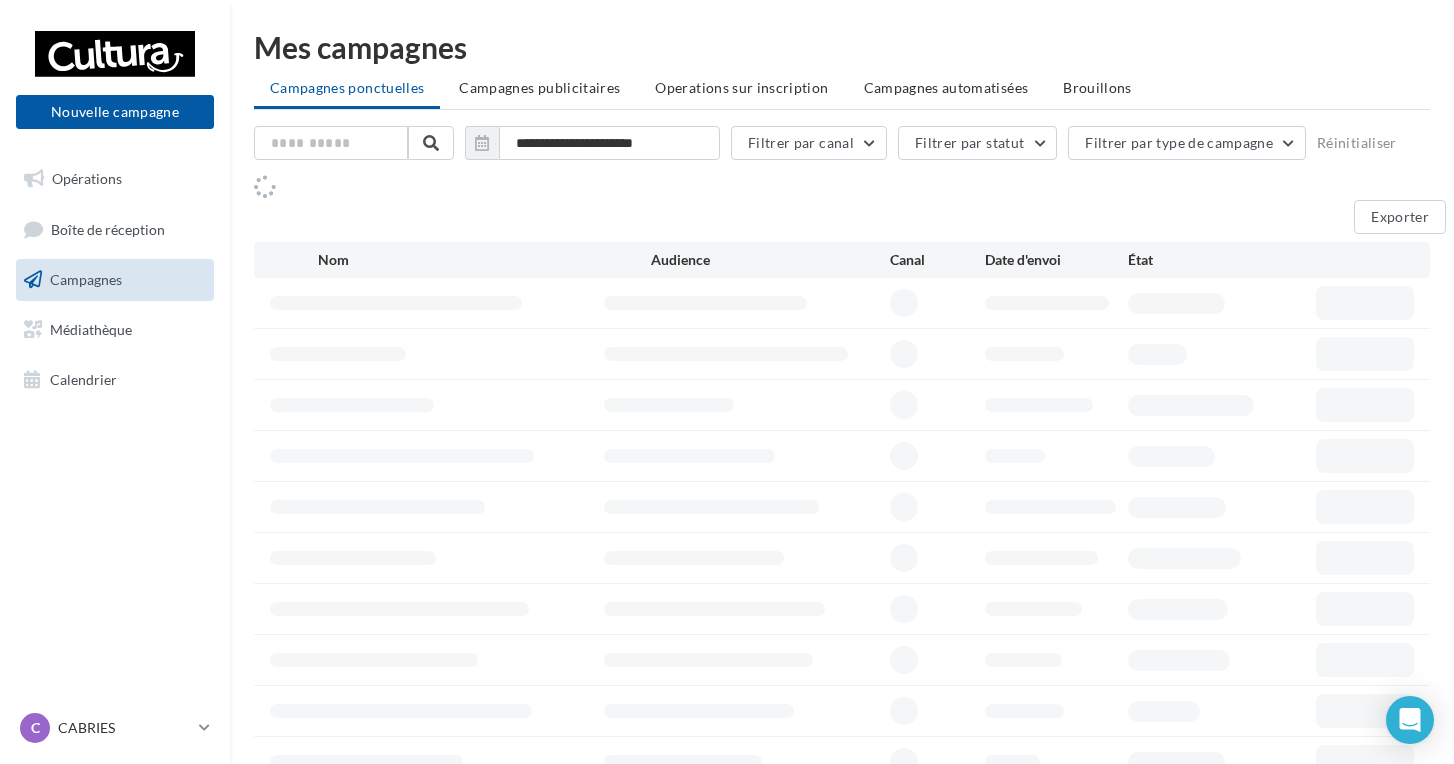 scroll, scrollTop: 0, scrollLeft: 0, axis: both 